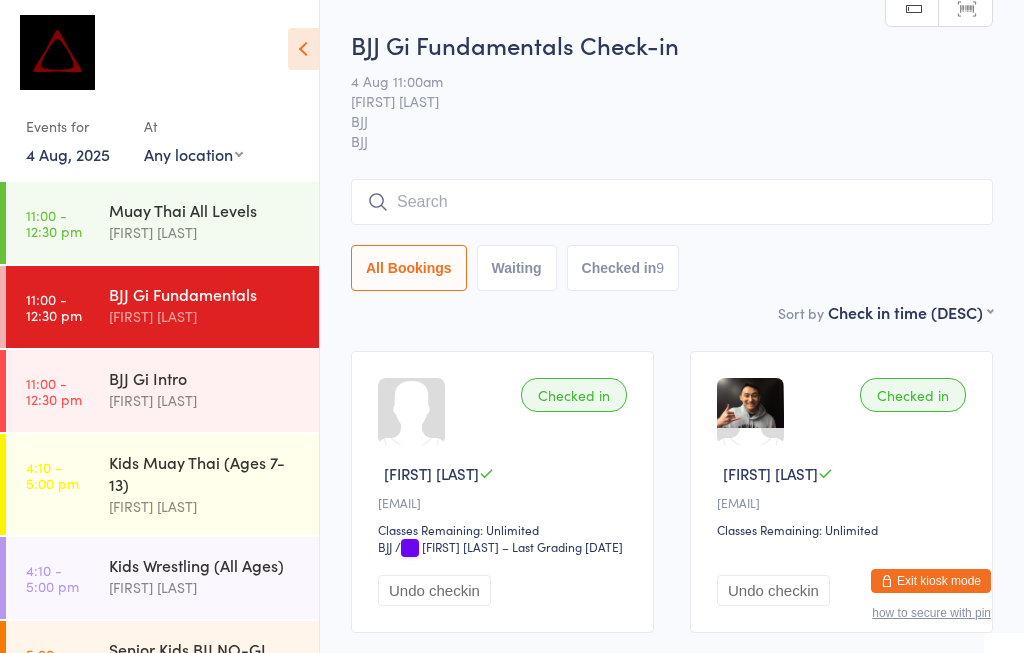 scroll, scrollTop: 169, scrollLeft: 0, axis: vertical 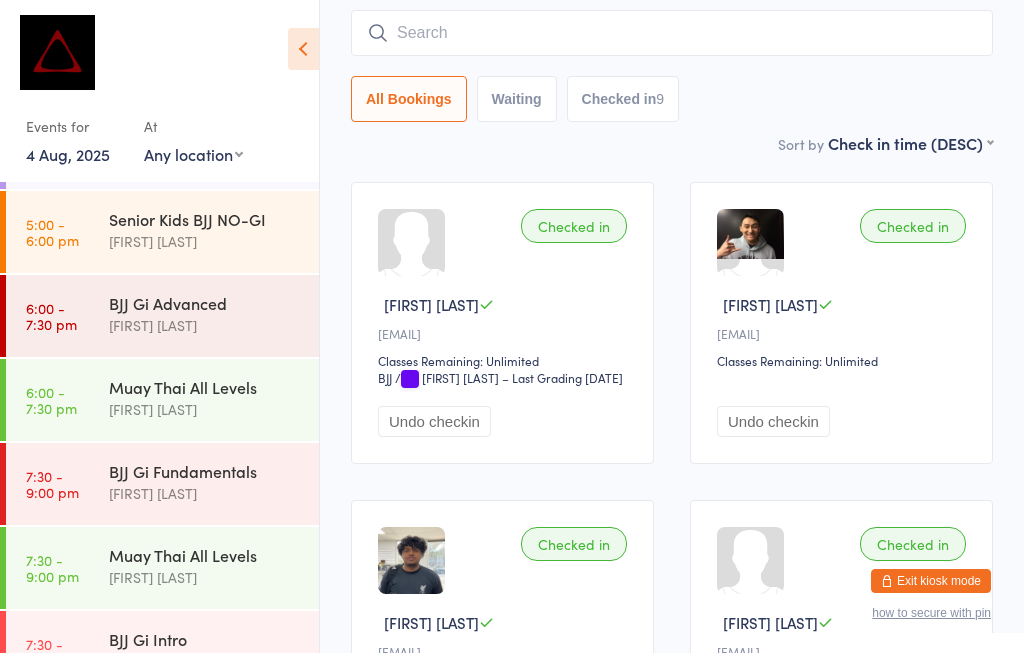 click on "[FIRST] [LAST]" at bounding box center [205, 325] 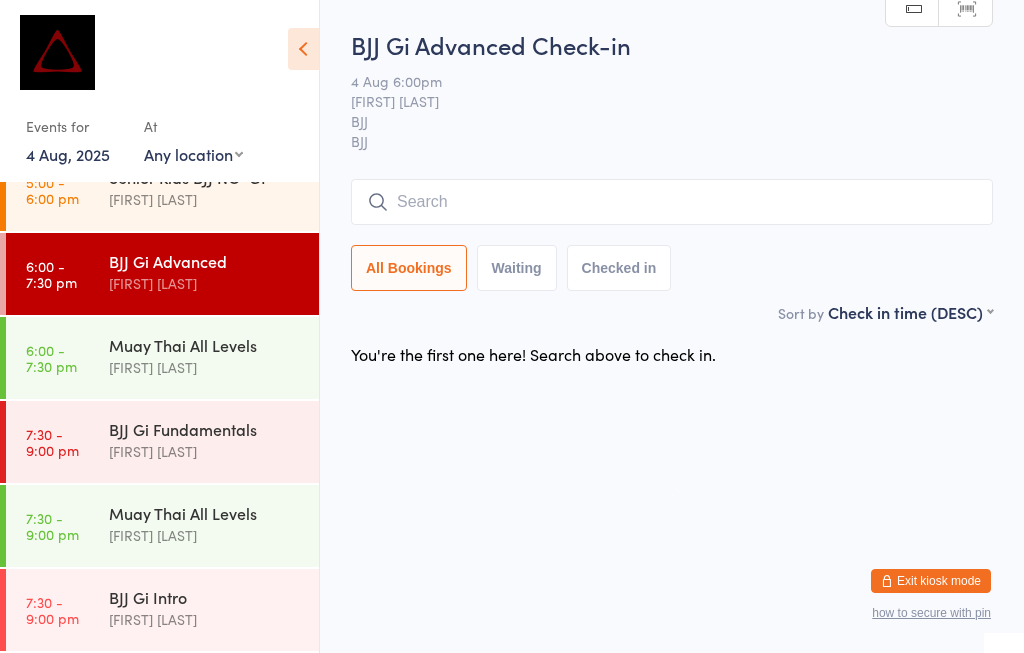 scroll, scrollTop: 468, scrollLeft: 0, axis: vertical 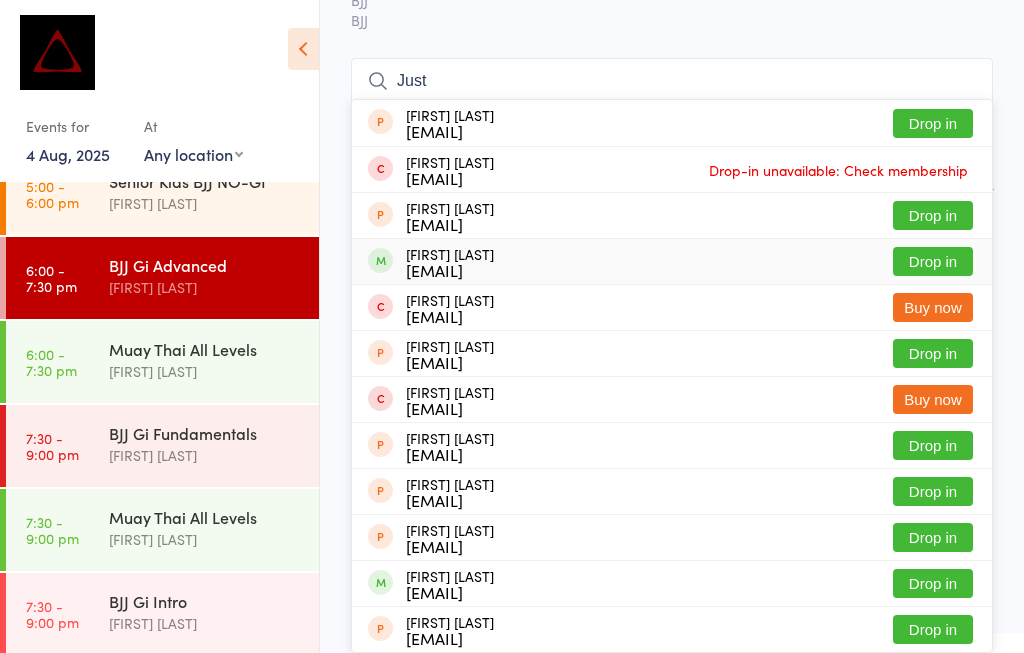type on "Just" 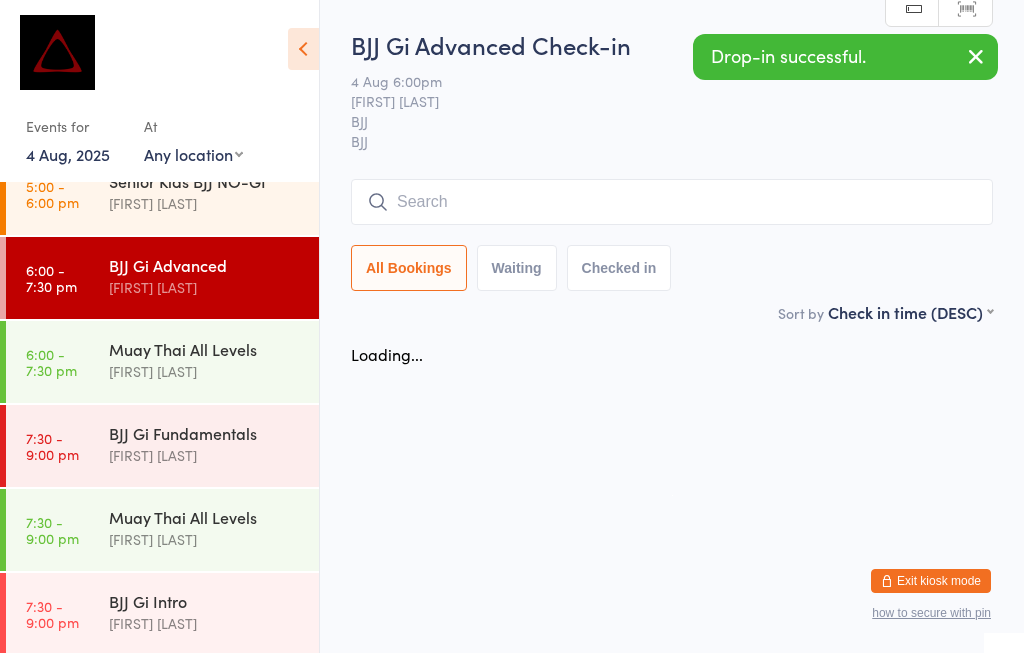 scroll, scrollTop: 123, scrollLeft: 0, axis: vertical 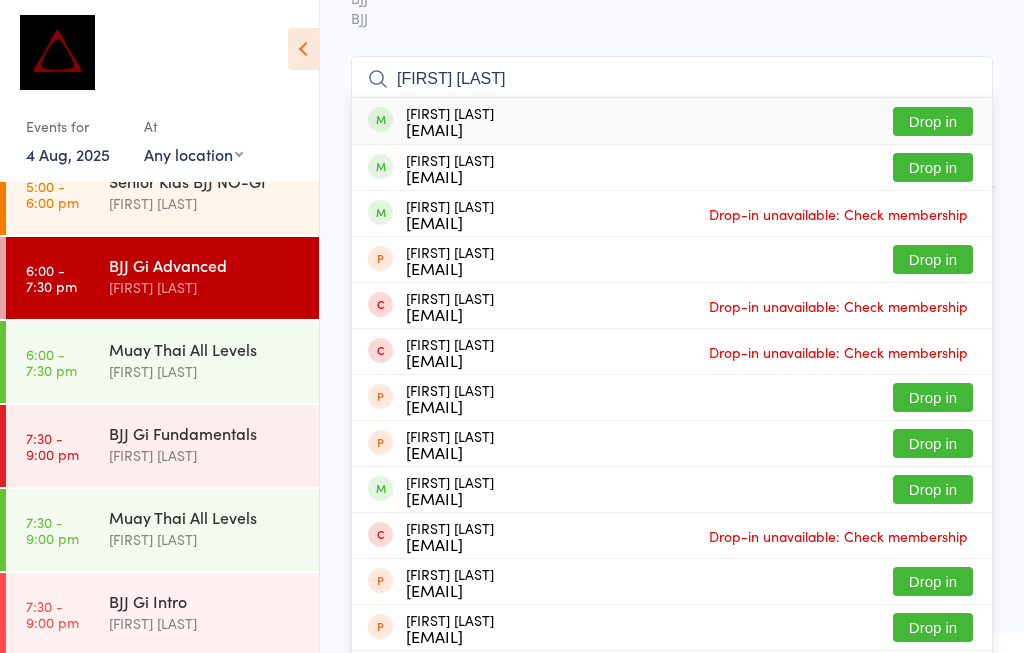 type on "[FIRST] [LAST]" 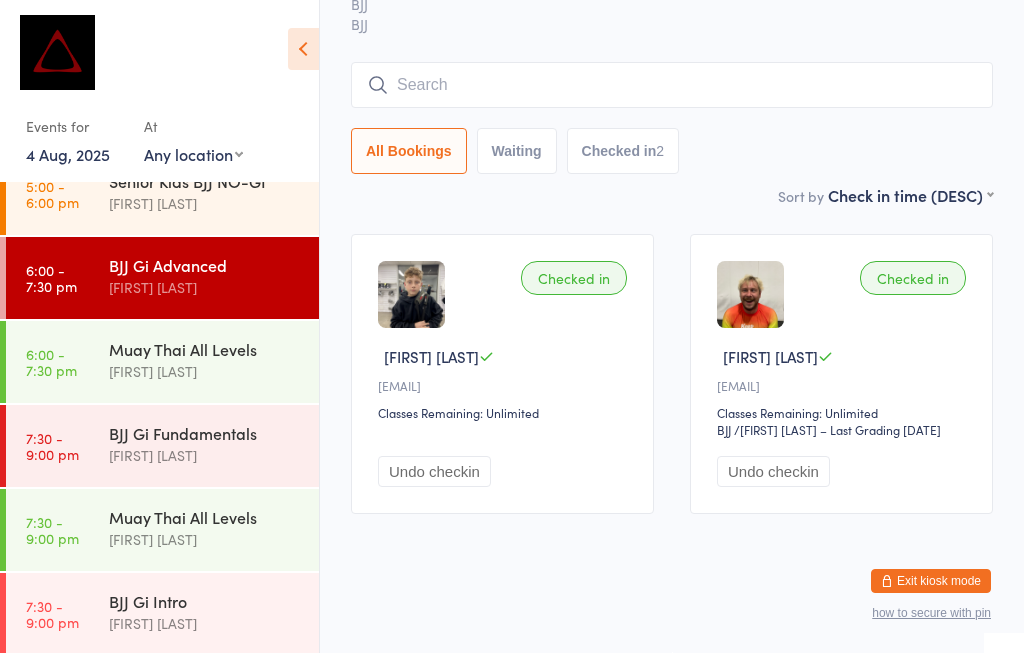 scroll, scrollTop: 554, scrollLeft: 0, axis: vertical 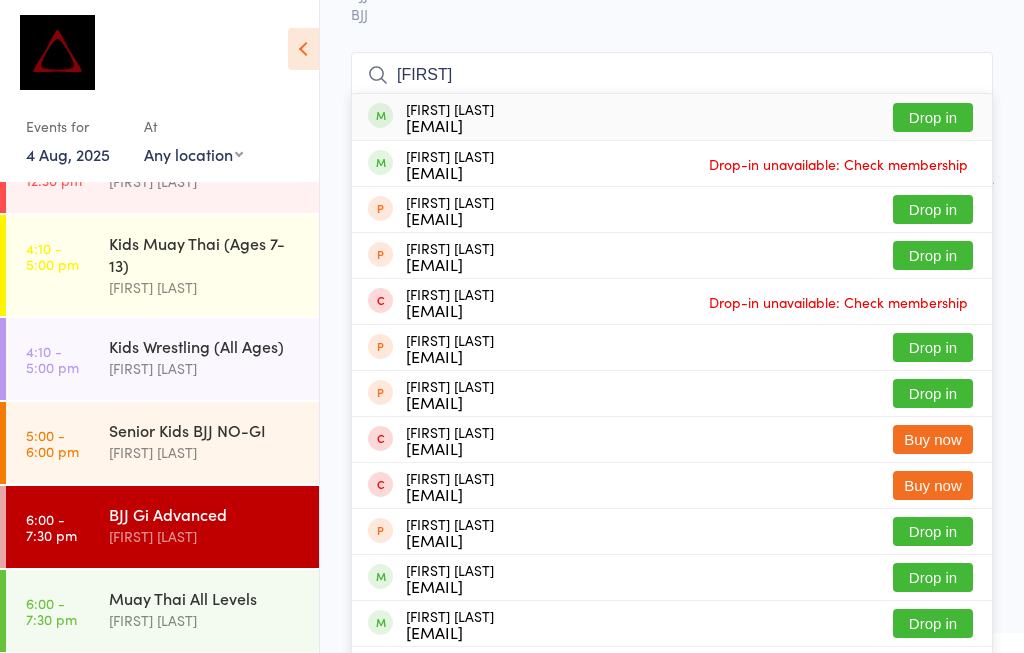 type on "[FIRST]" 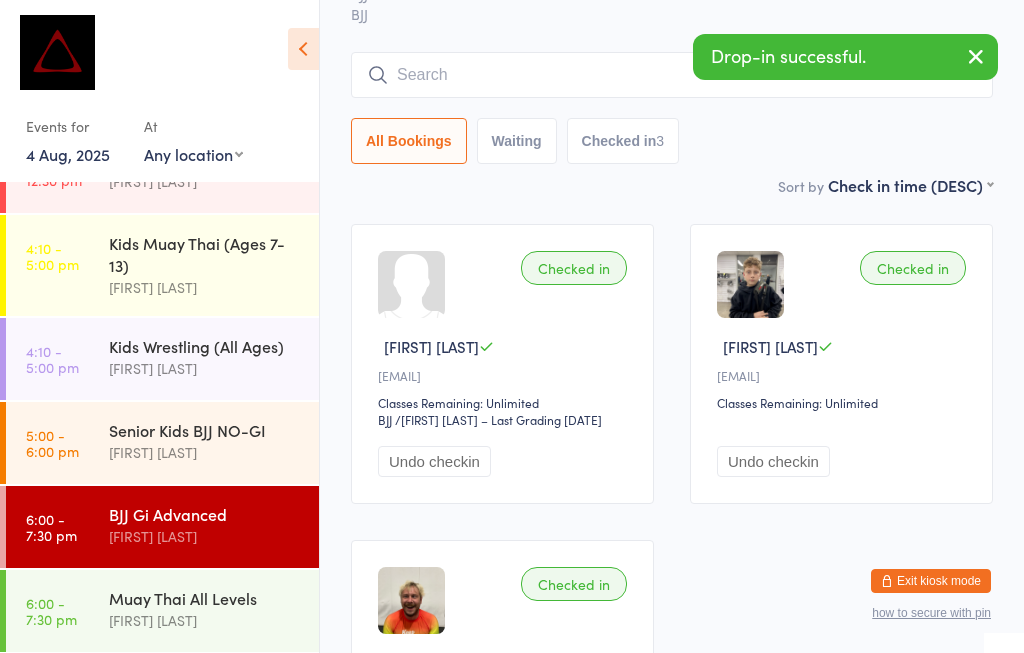 click on "BJJ Gi Advanced" at bounding box center [205, 514] 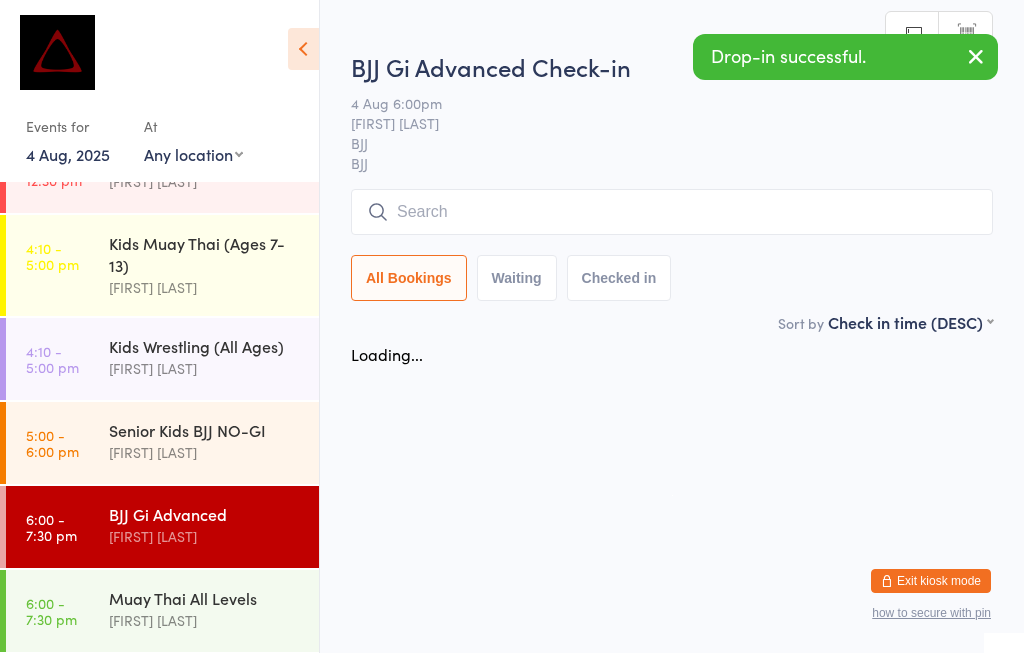 scroll, scrollTop: 0, scrollLeft: 0, axis: both 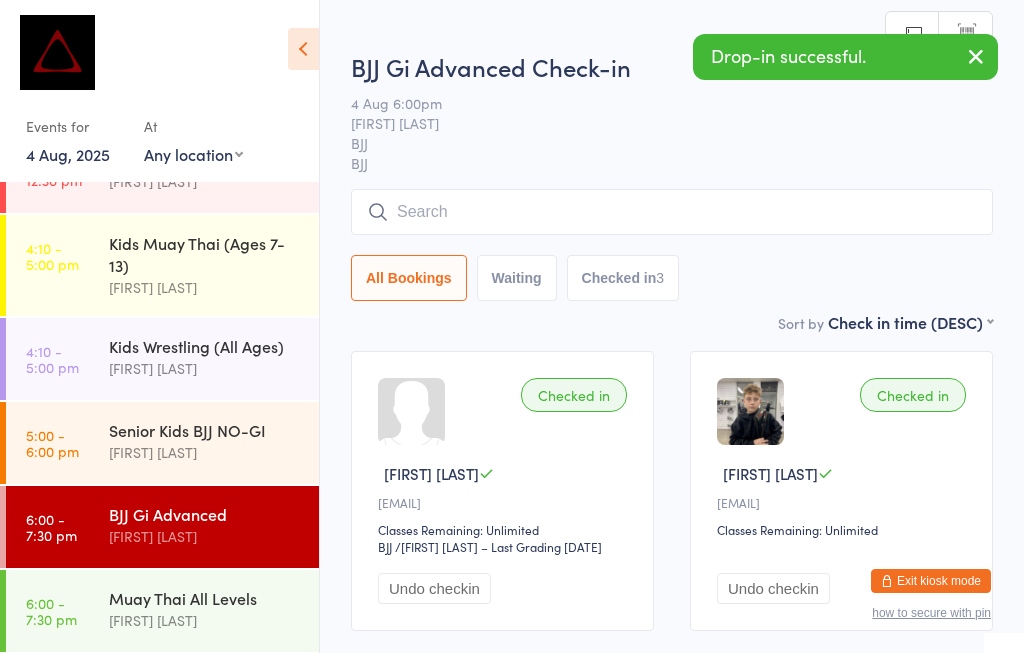 click at bounding box center [672, 212] 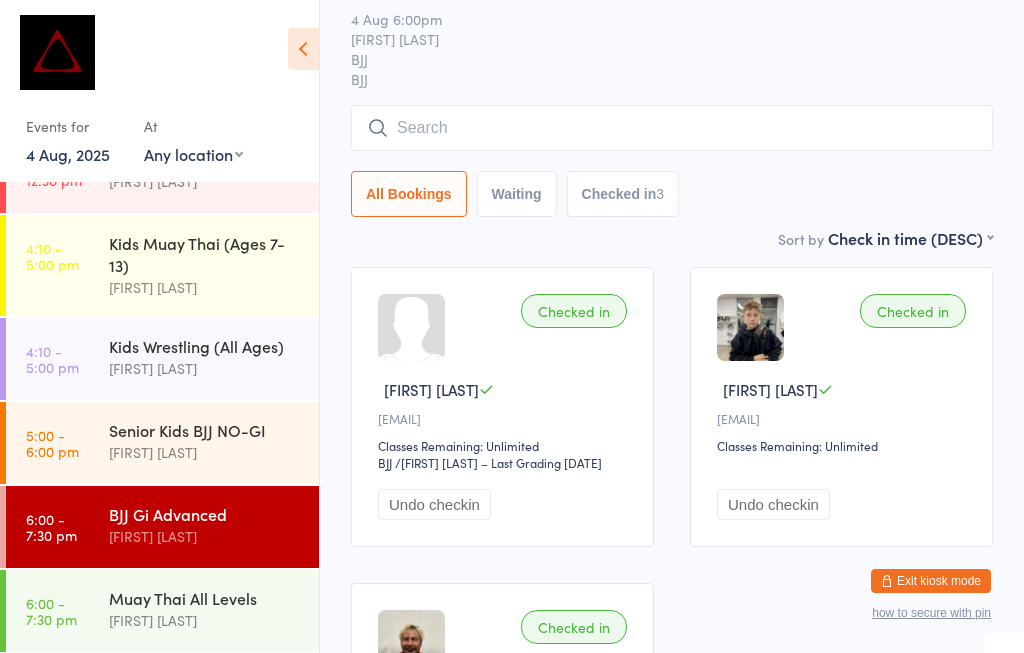 scroll, scrollTop: 191, scrollLeft: 0, axis: vertical 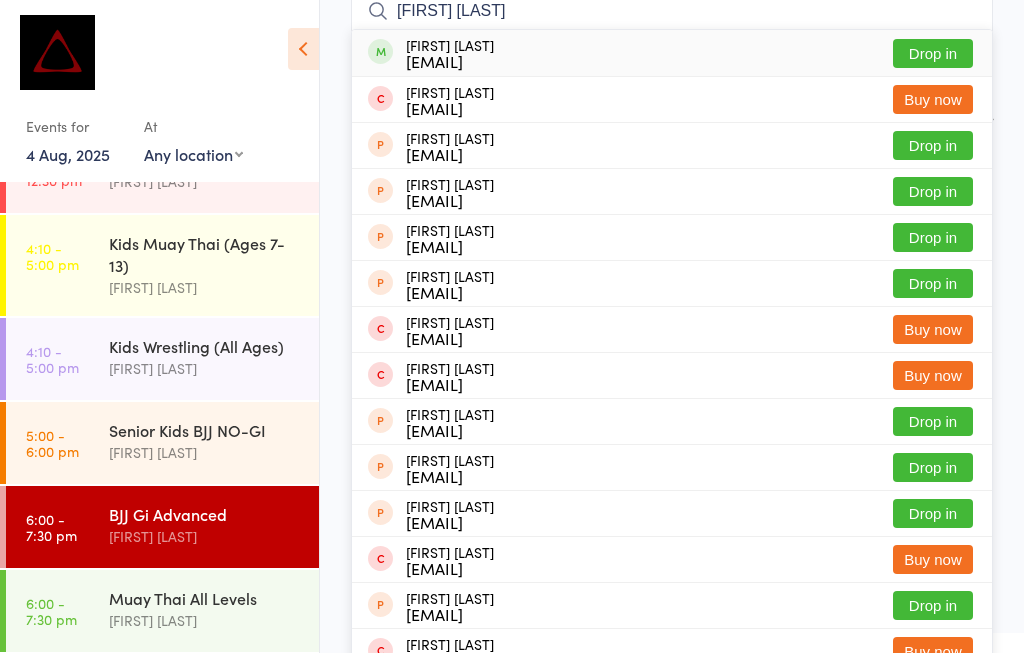 type on "[FIRST] [LAST]" 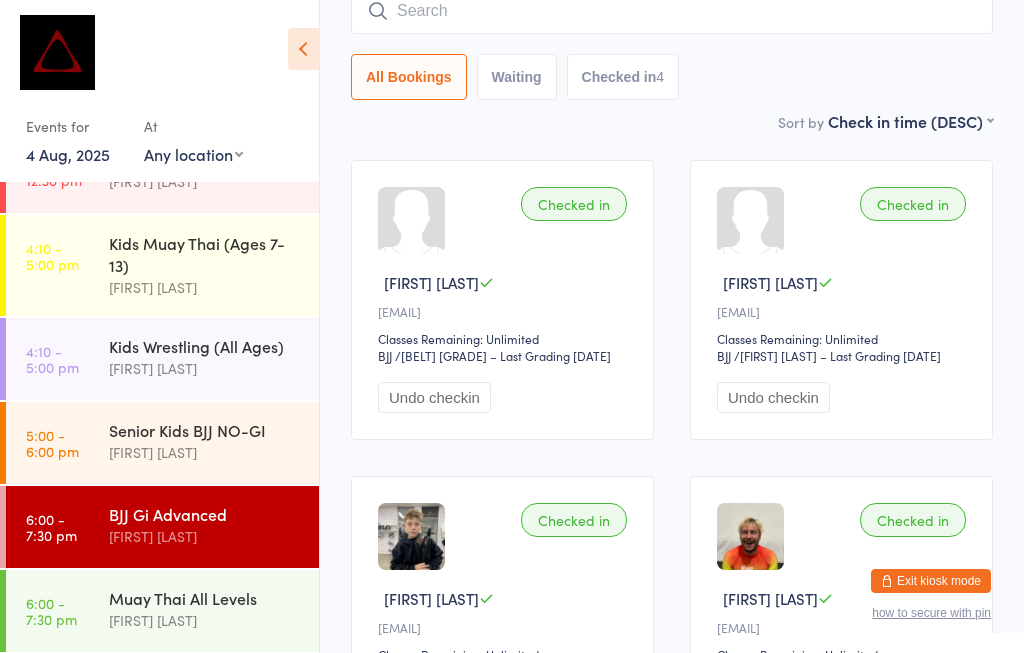 click on "BJJ Gi Advanced" at bounding box center [205, 514] 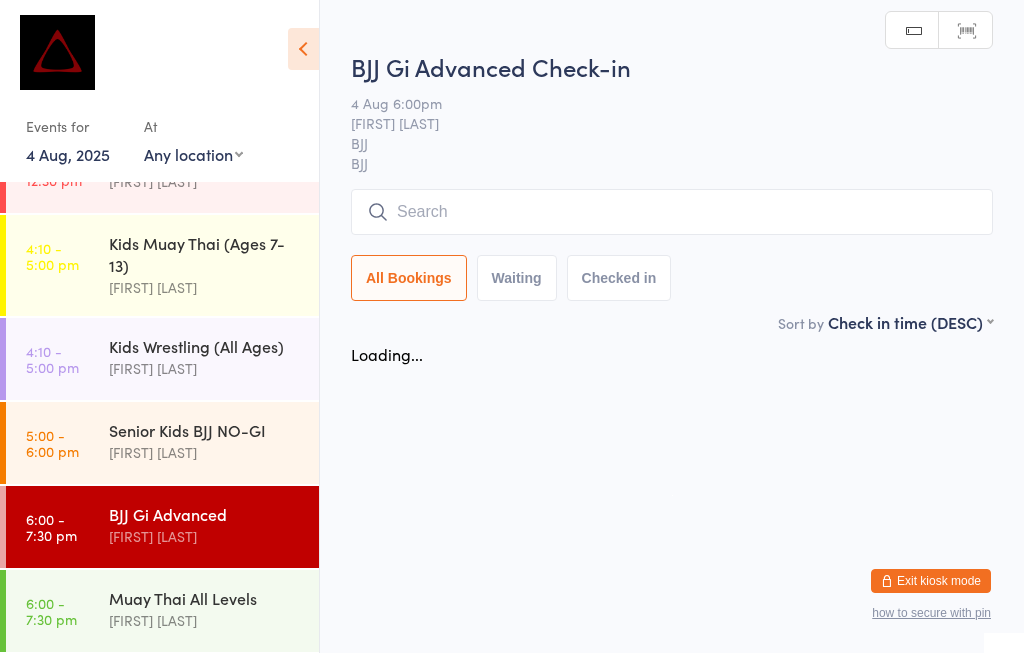 scroll, scrollTop: 0, scrollLeft: 0, axis: both 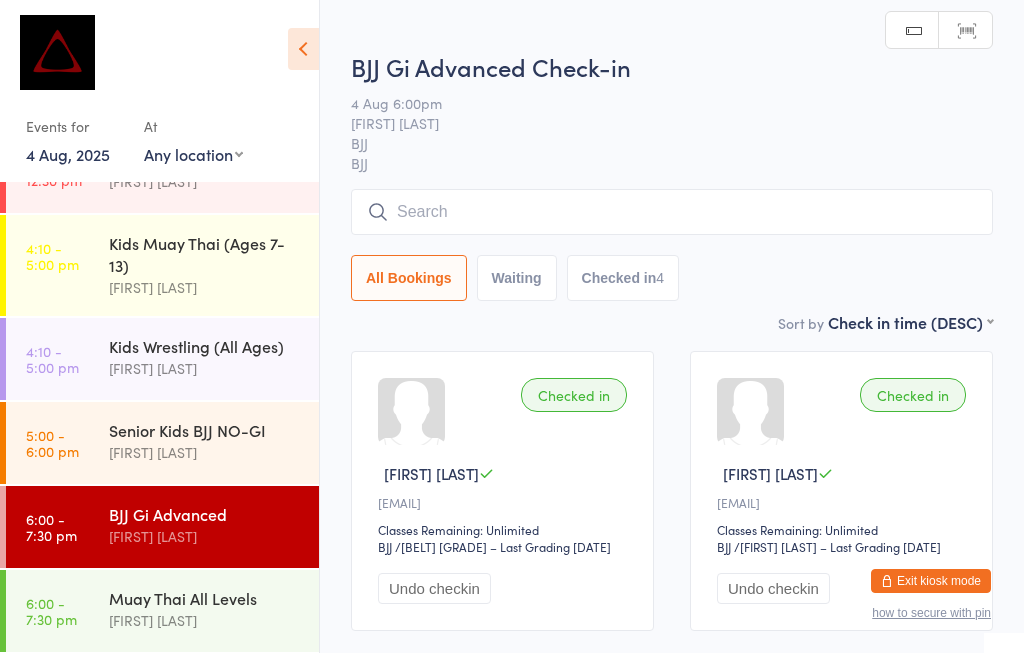click at bounding box center (672, 212) 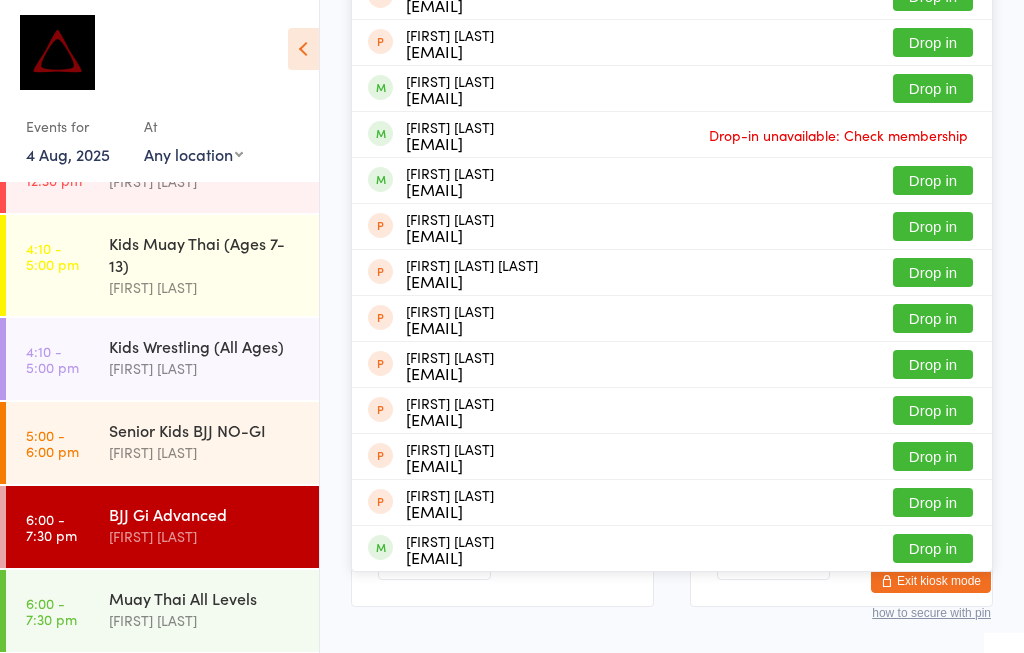 scroll, scrollTop: 339, scrollLeft: 0, axis: vertical 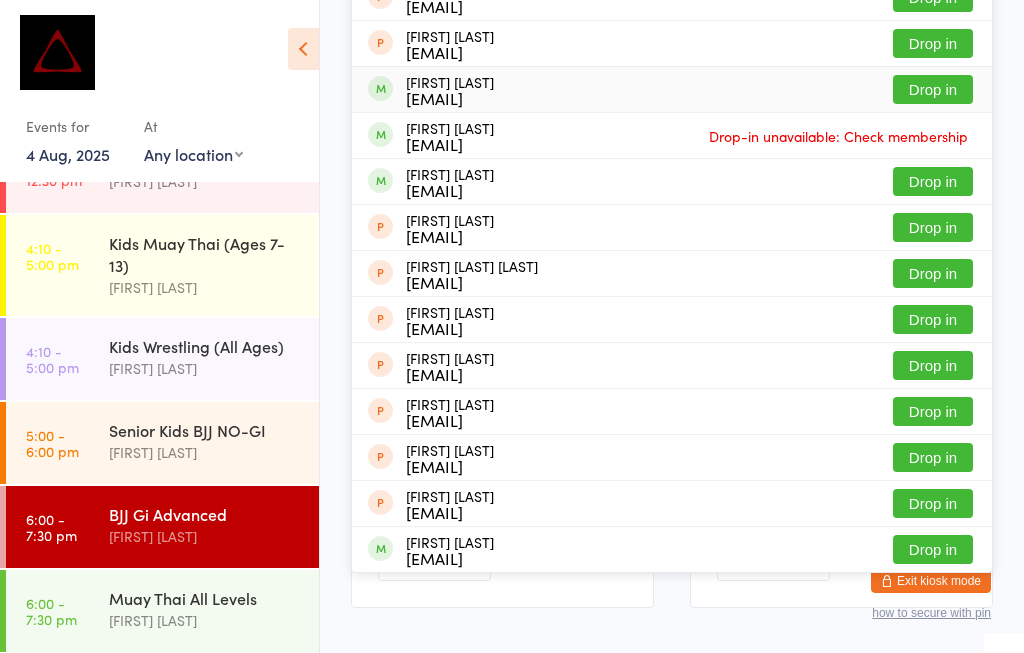 type on "Jamie" 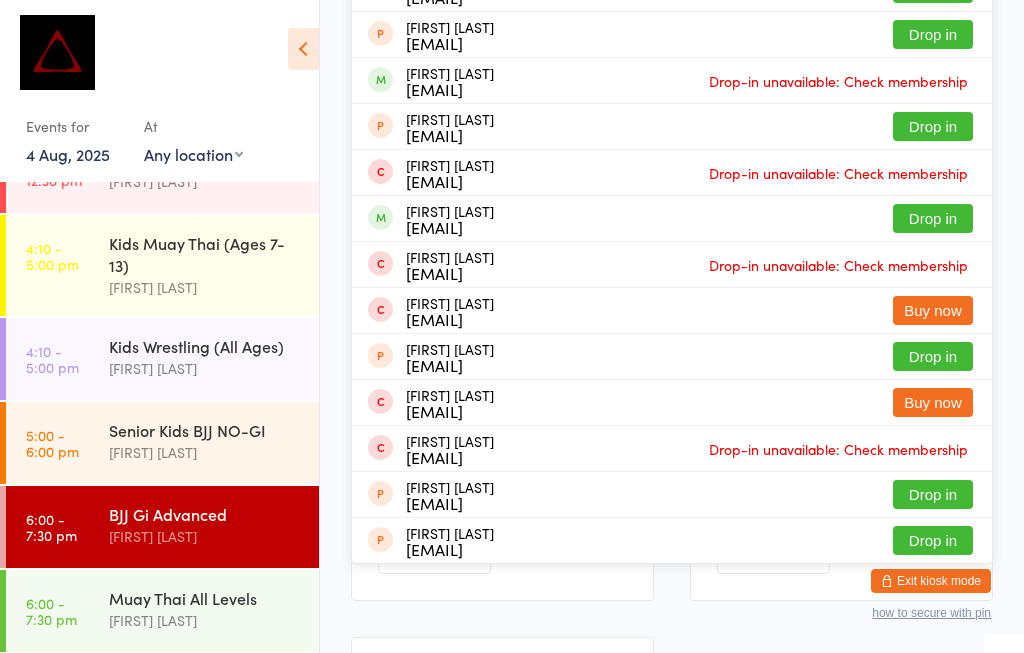 scroll, scrollTop: 384, scrollLeft: 0, axis: vertical 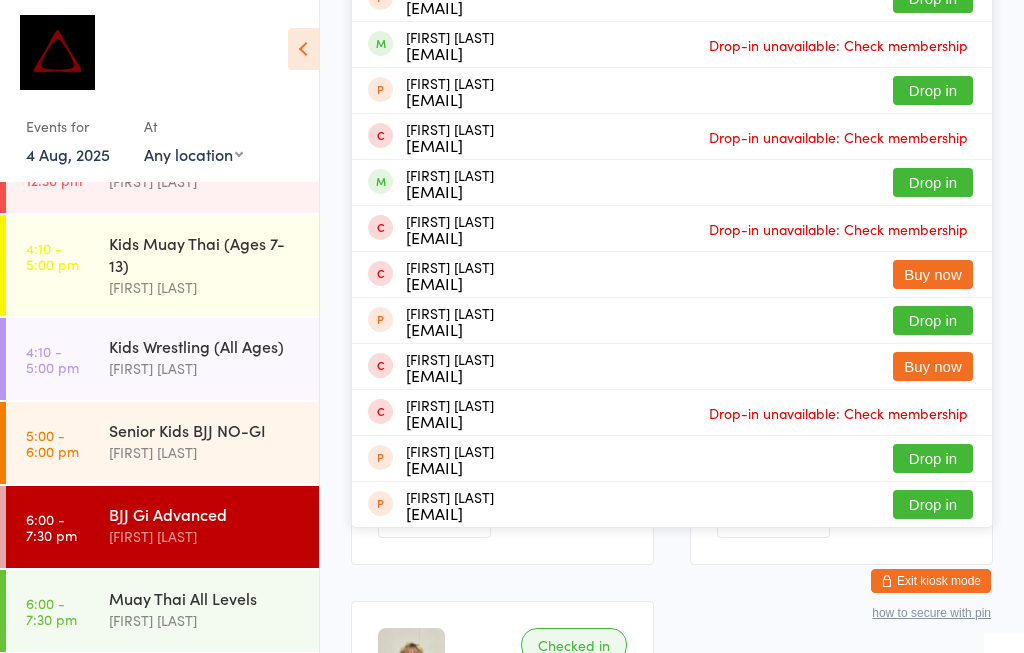 type on "Aide" 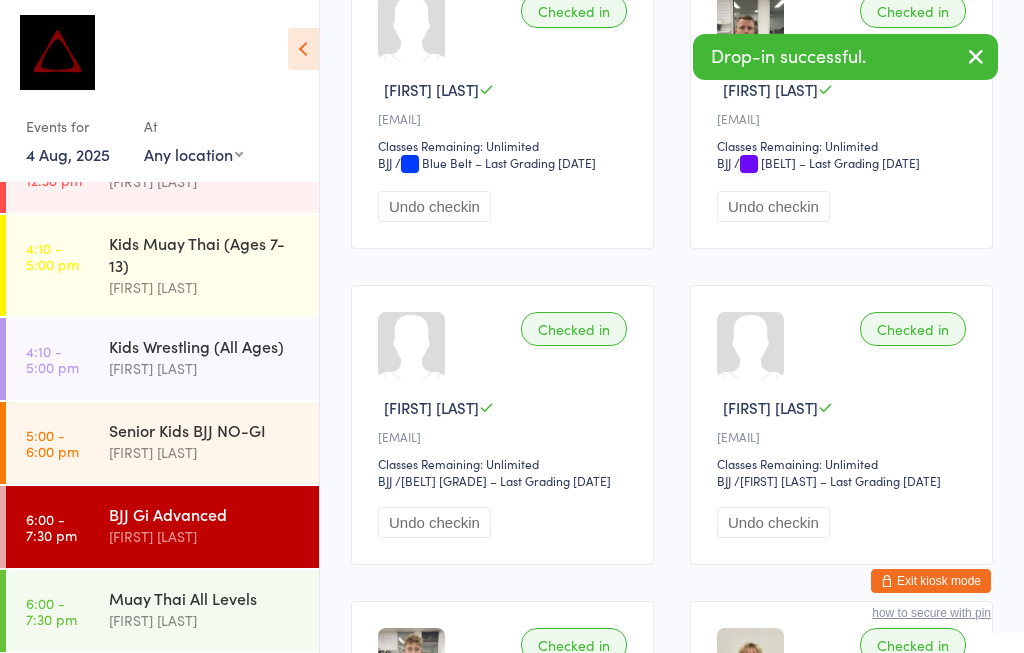 scroll, scrollTop: 77, scrollLeft: 0, axis: vertical 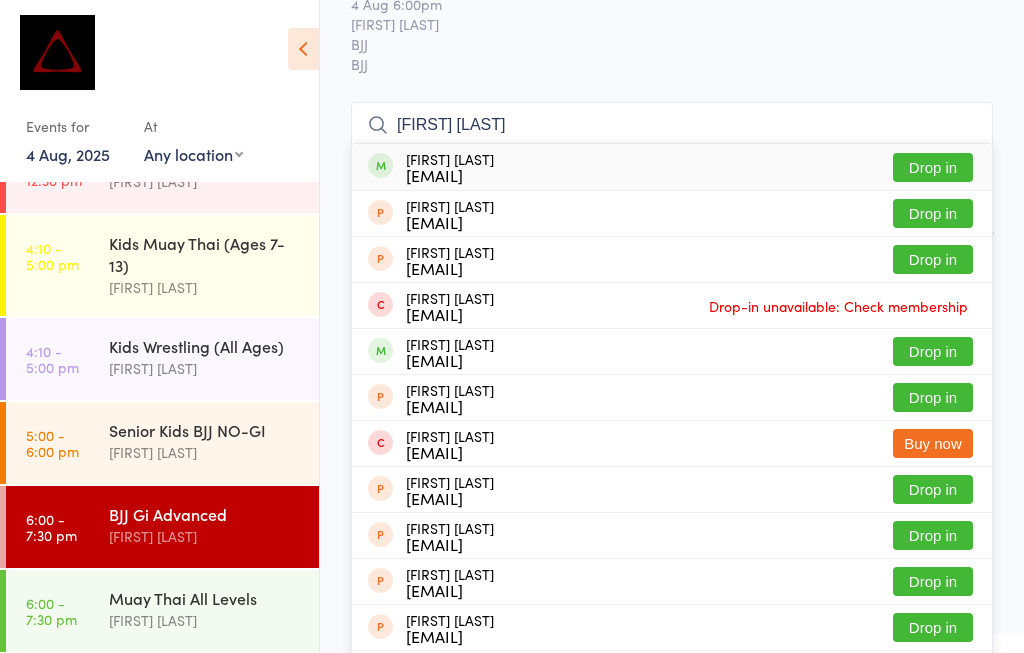 type on "[FIRST] [LAST]" 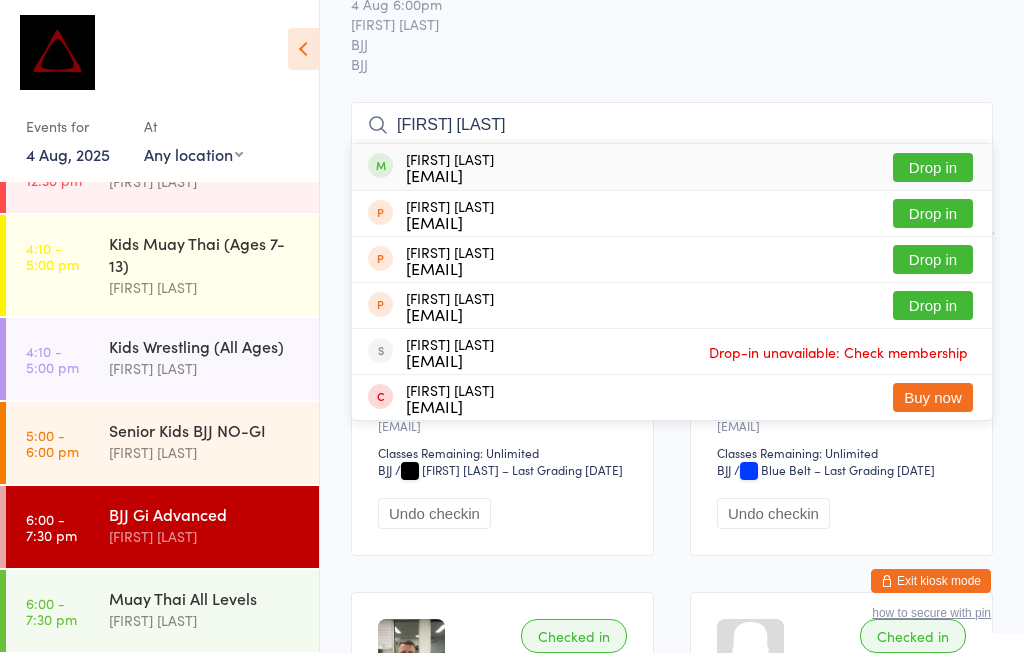 type on "[FIRST] [LAST]" 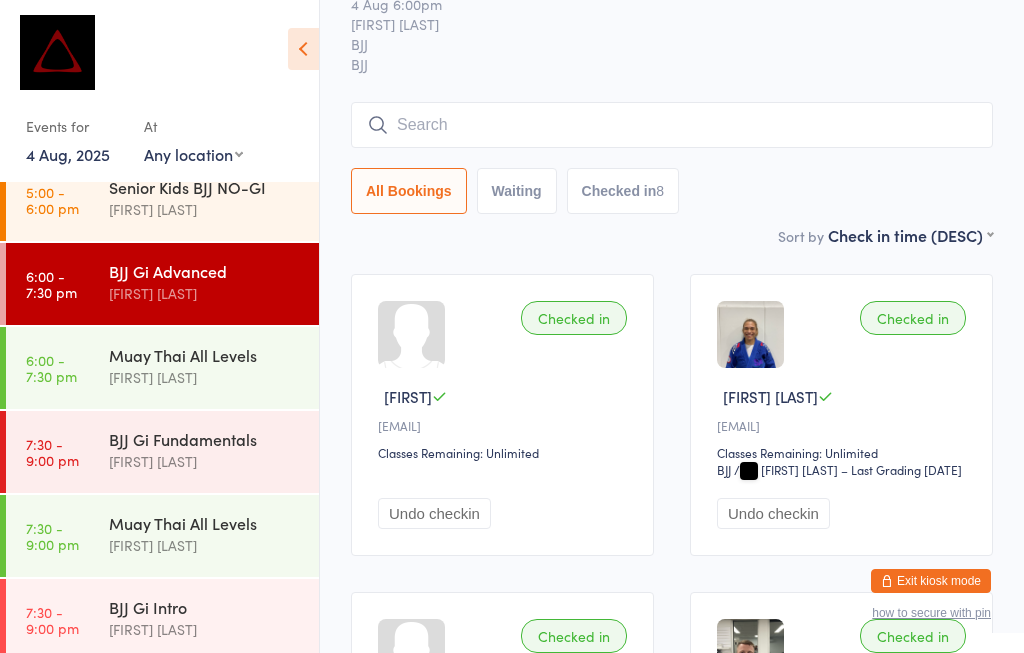 scroll, scrollTop: 476, scrollLeft: 0, axis: vertical 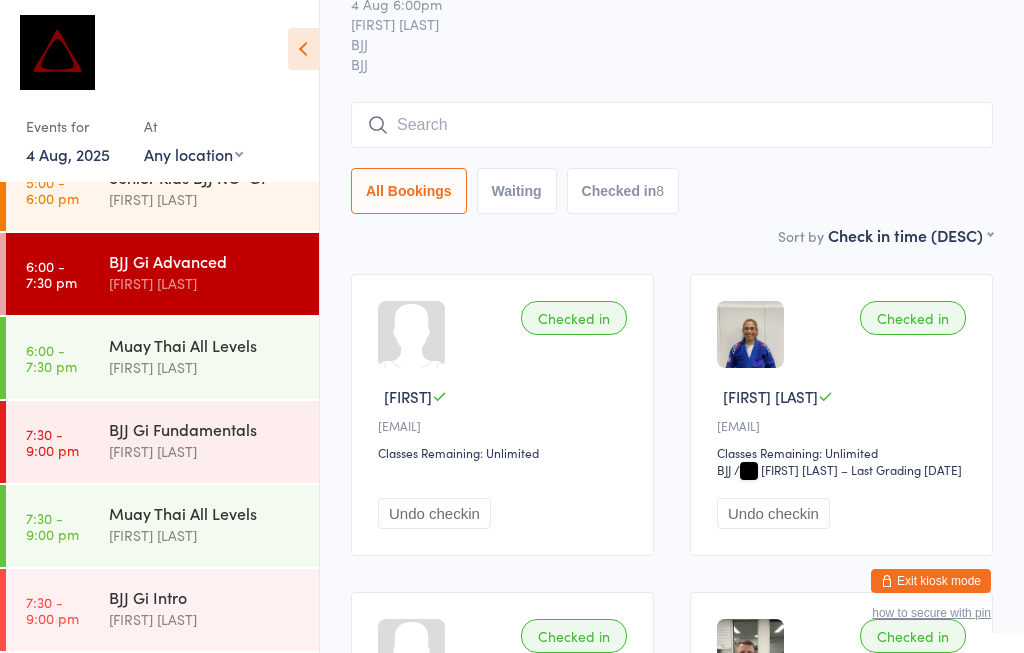 click on "BJJ Gi Advanced" at bounding box center [205, 261] 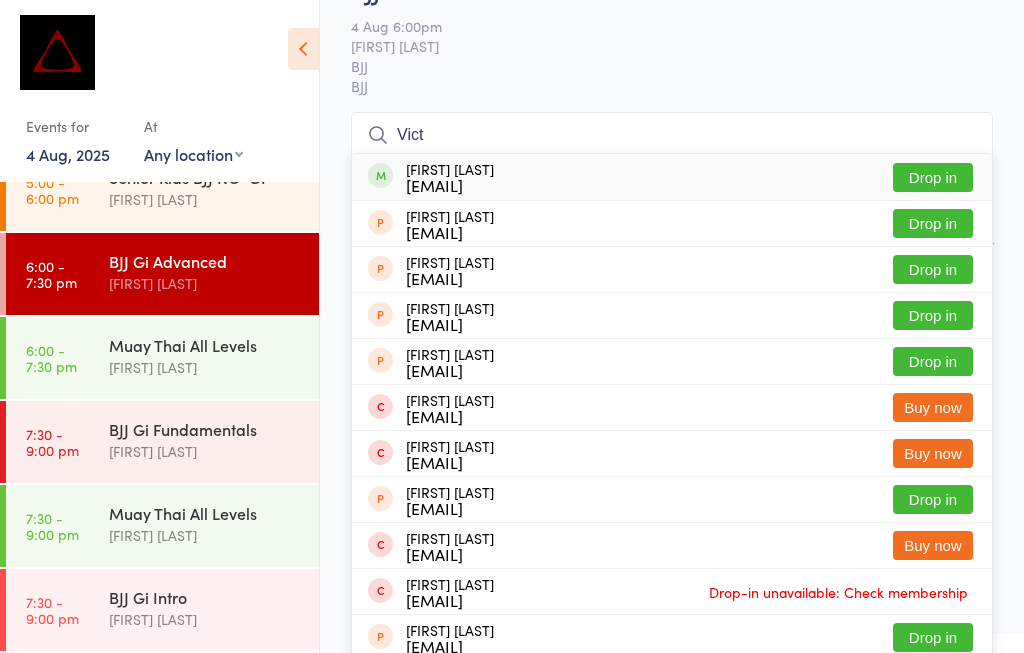 type on "Vict" 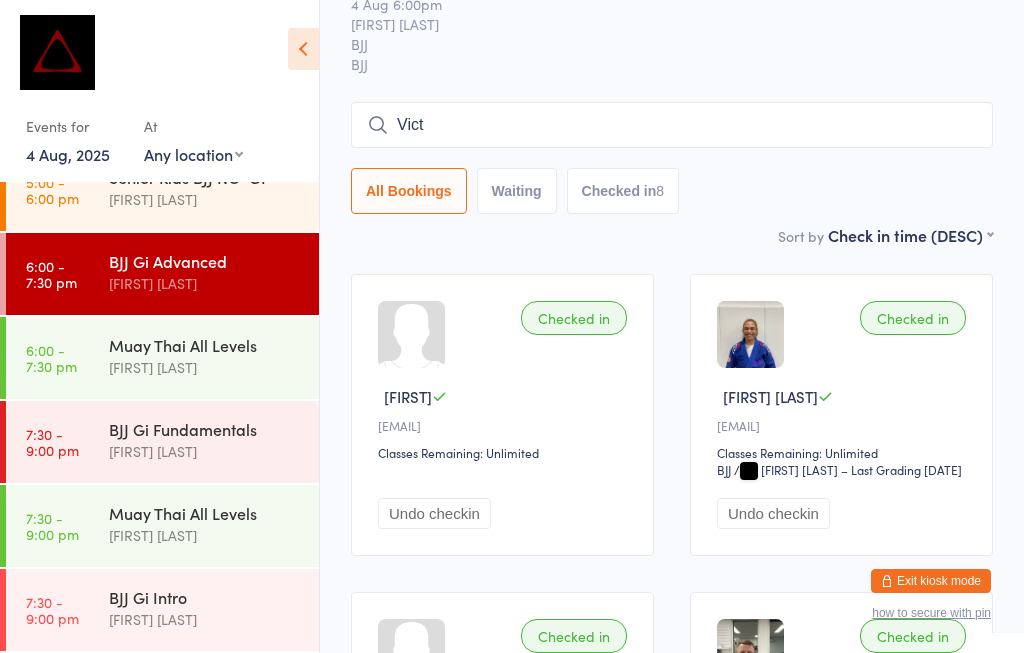 type 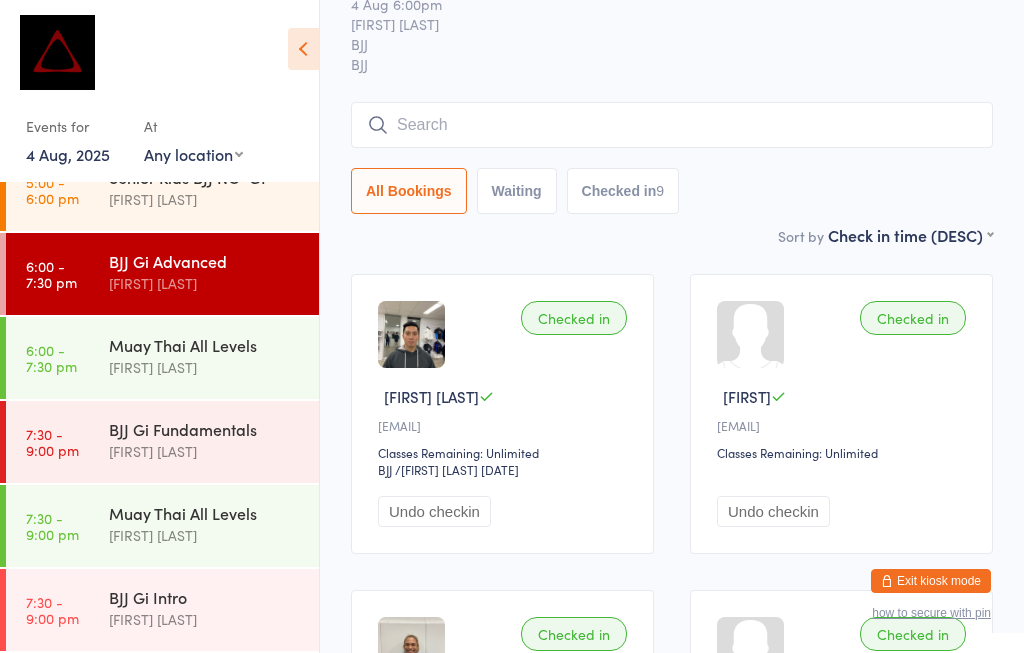 click on "BJJ Gi Advanced" at bounding box center [205, 261] 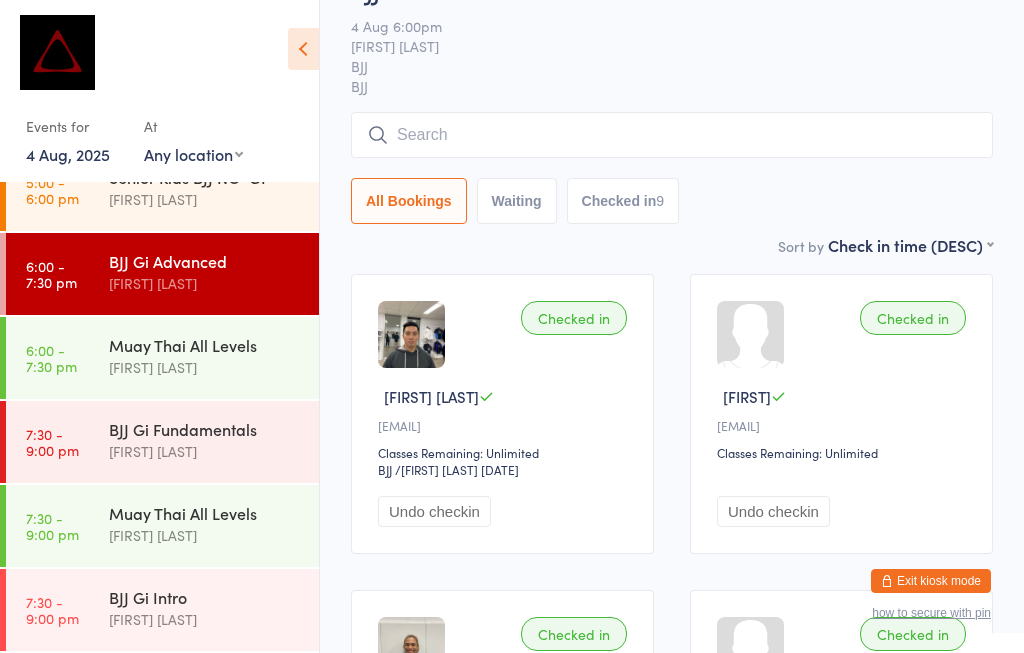 click at bounding box center [672, 135] 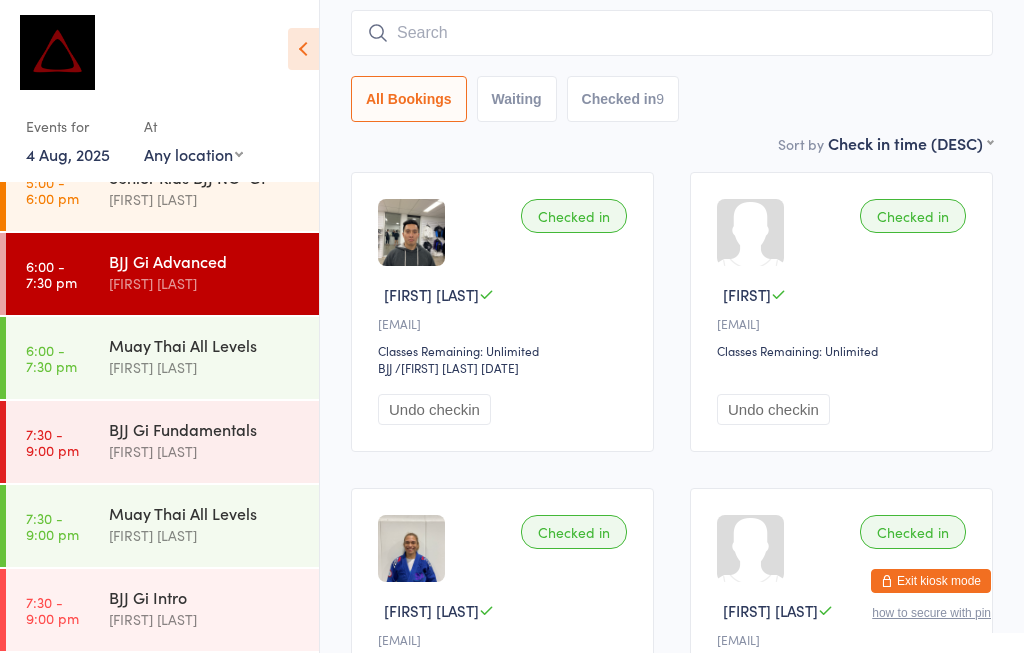 scroll, scrollTop: 191, scrollLeft: 0, axis: vertical 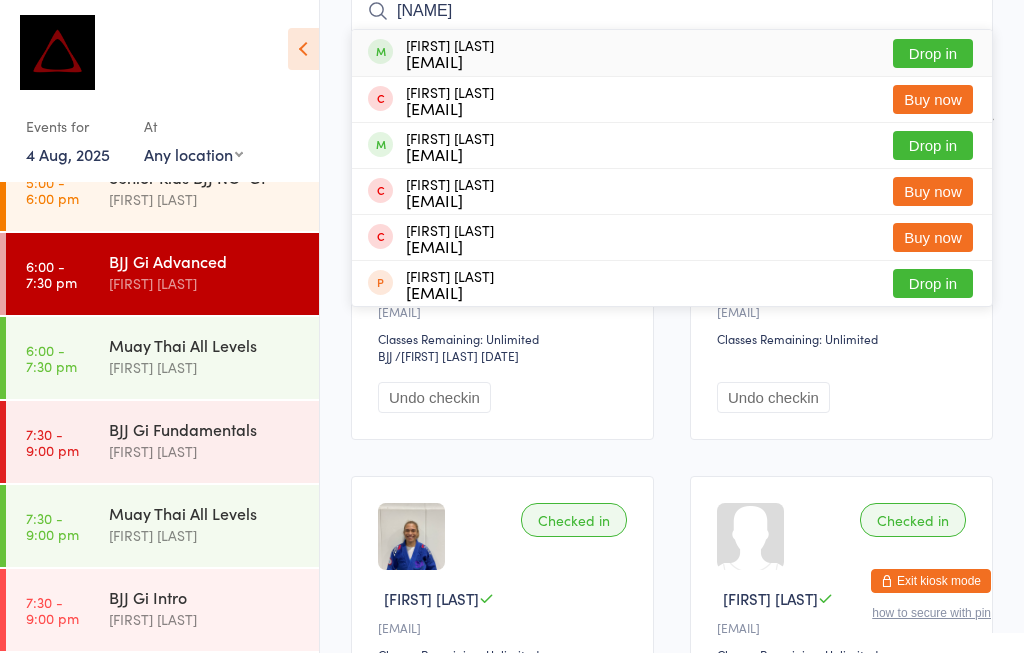 type on "[NAME]" 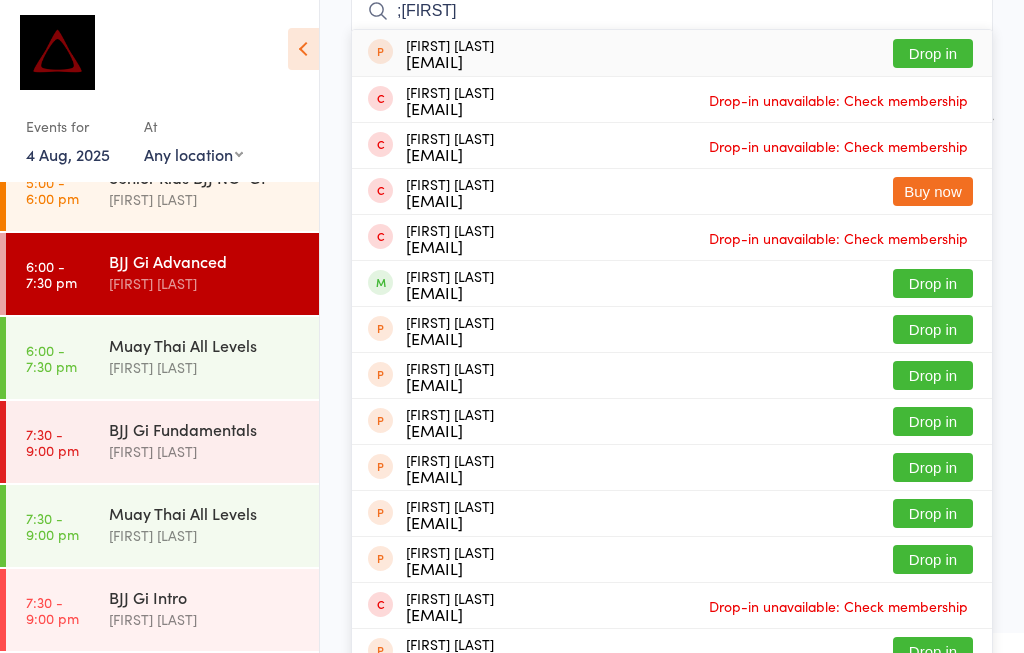 type on ";" 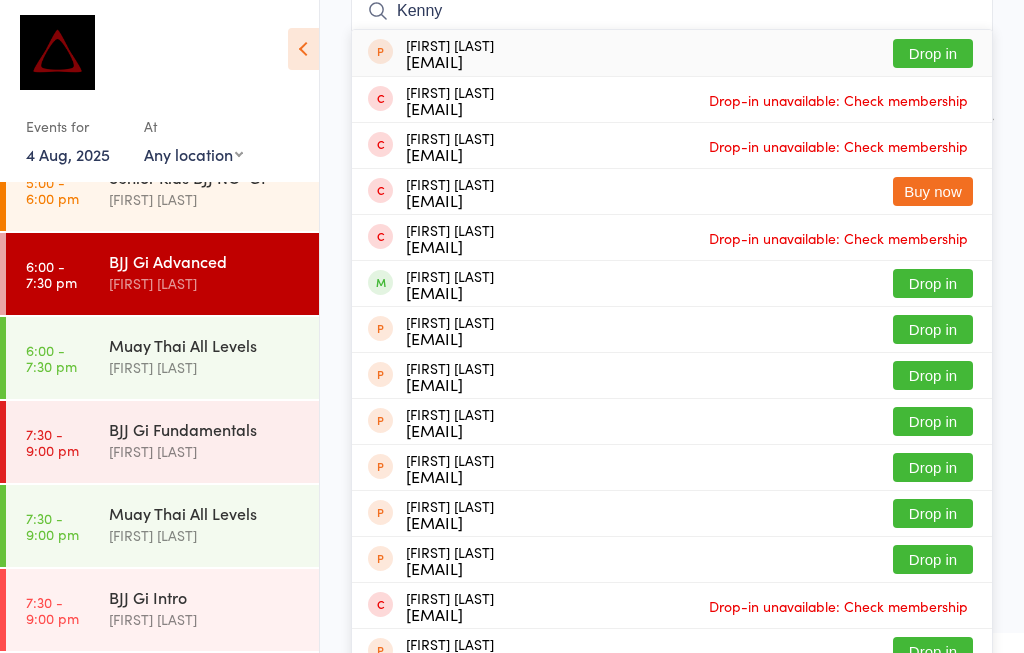 type on "Kenny" 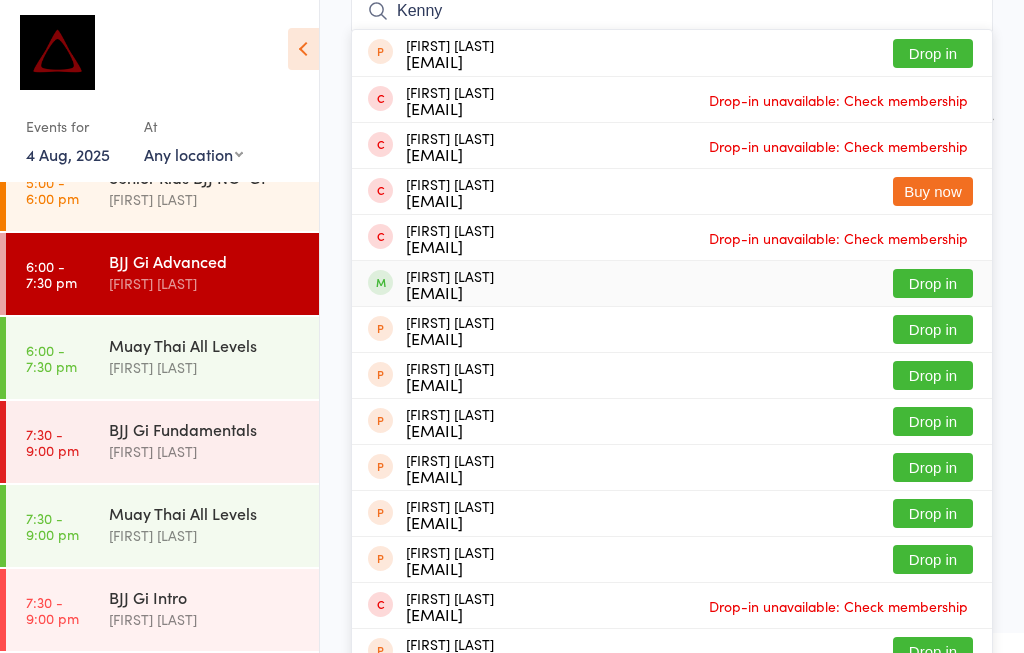 click on "Drop in" at bounding box center [933, 283] 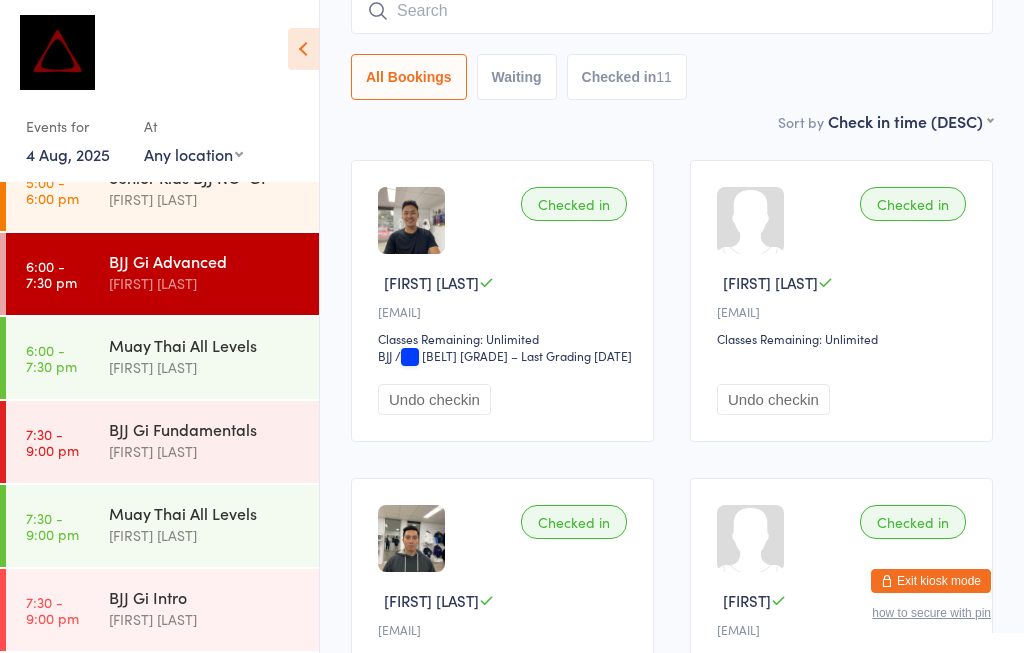 click at bounding box center [672, 11] 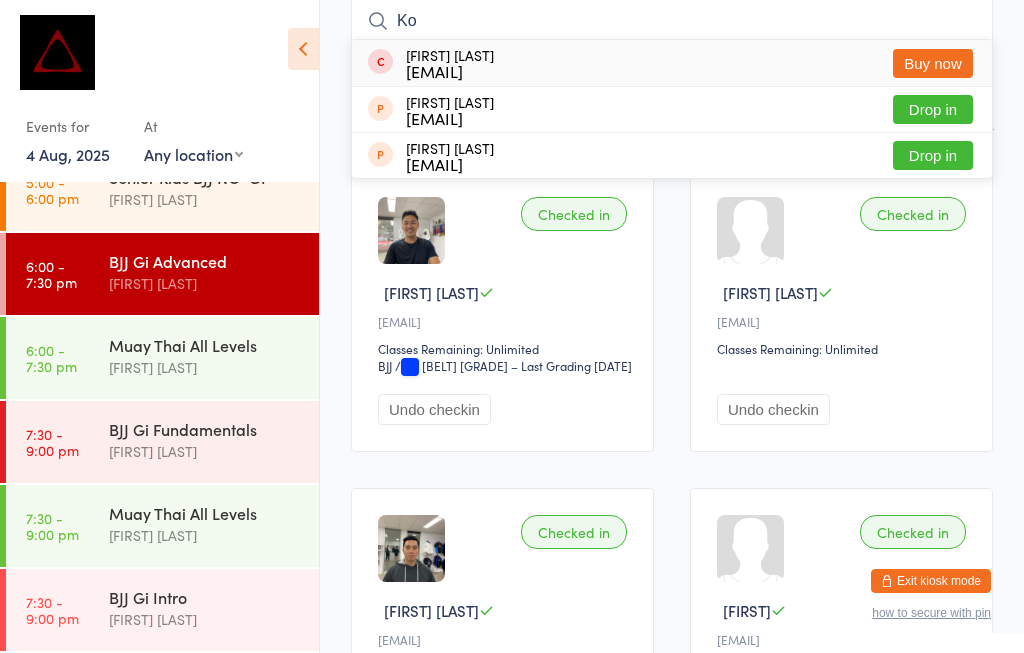 type on "K" 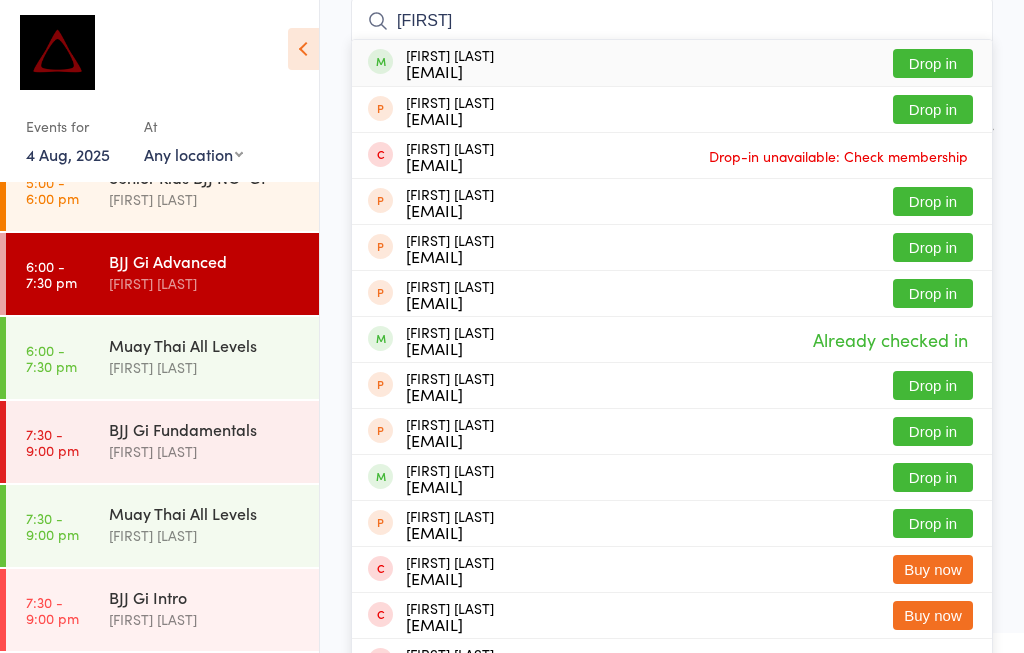 type on "[FIRST]" 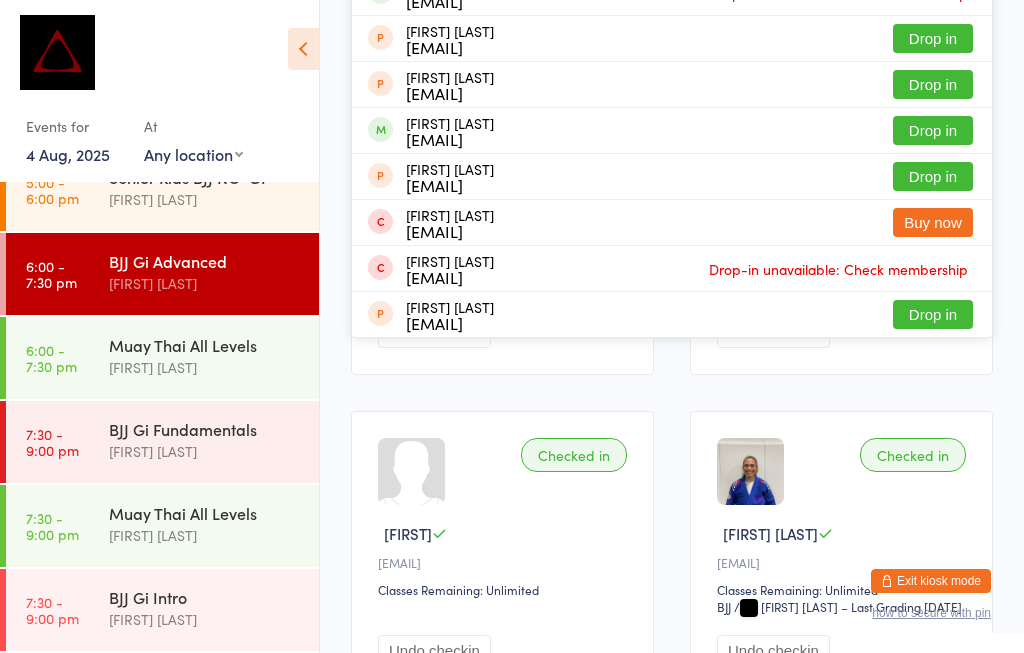 scroll, scrollTop: 578, scrollLeft: 0, axis: vertical 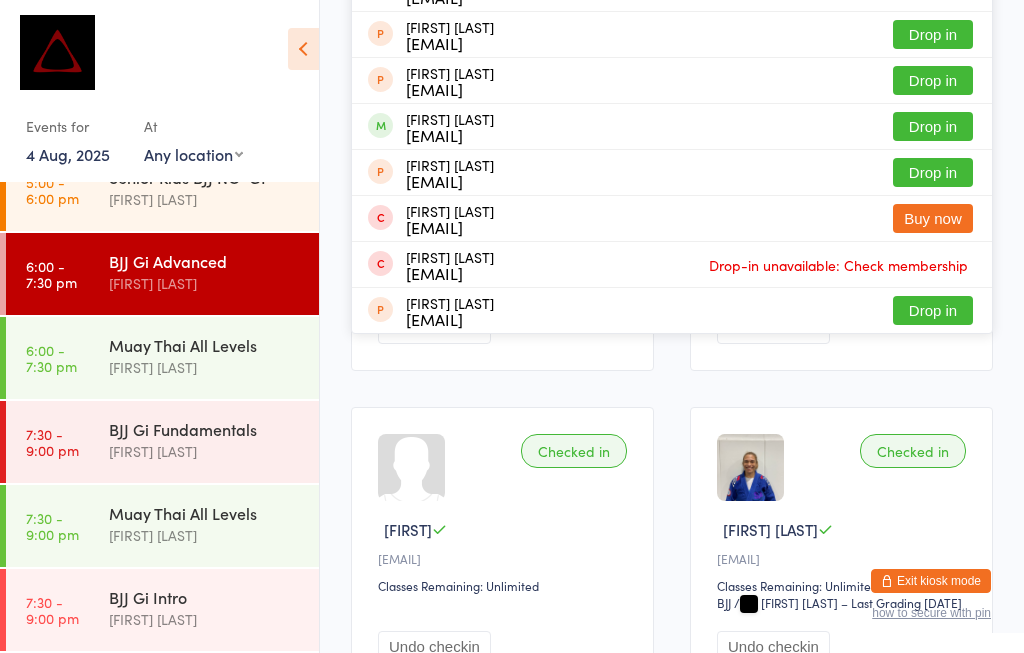 type on "Luca" 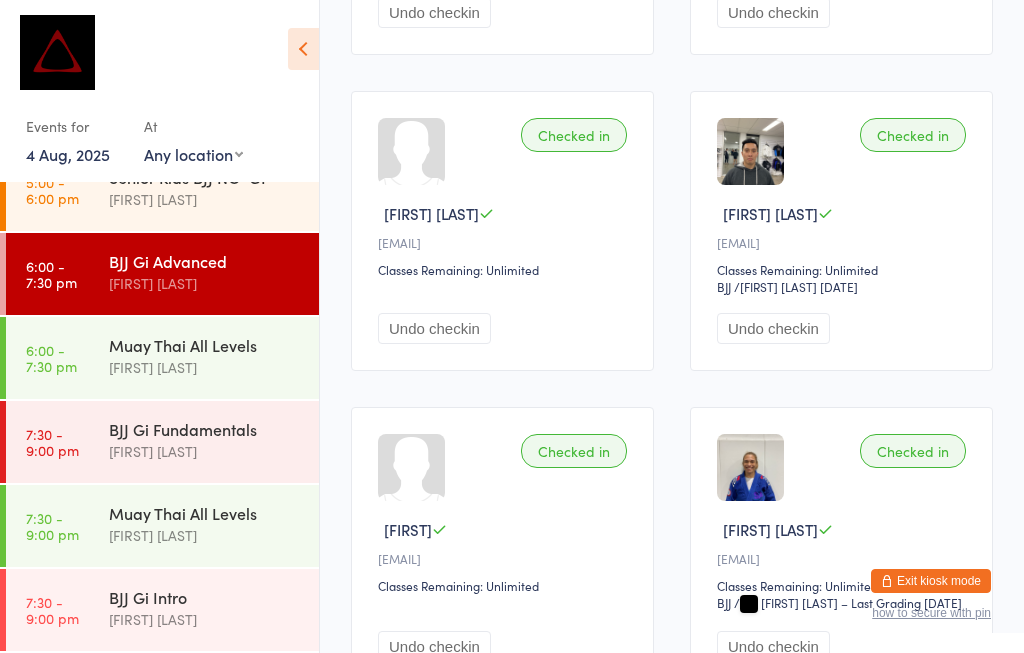 type 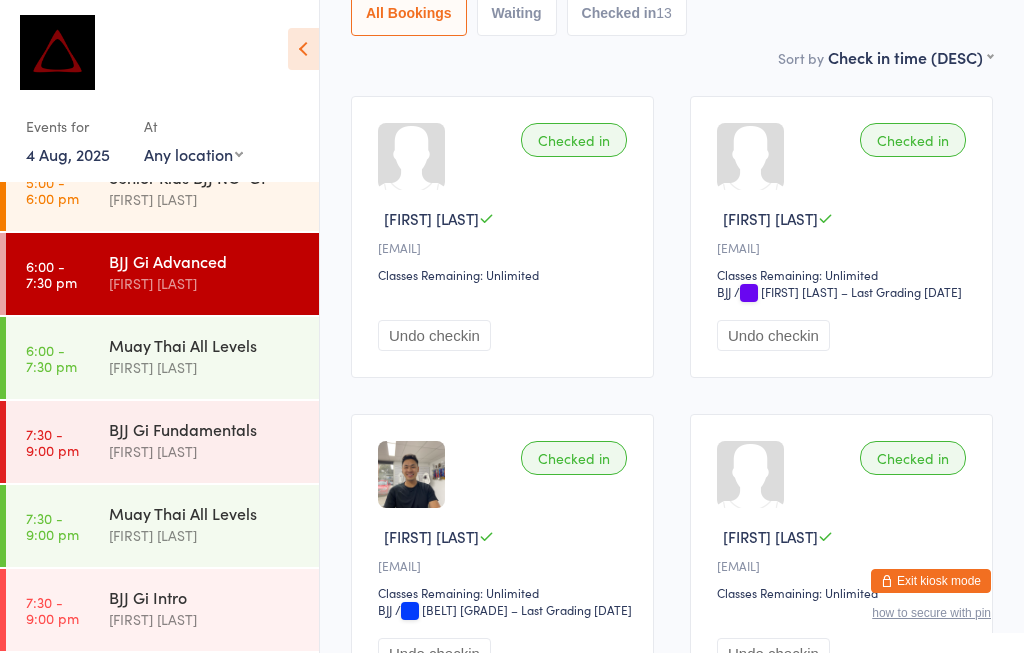 scroll, scrollTop: 250, scrollLeft: 0, axis: vertical 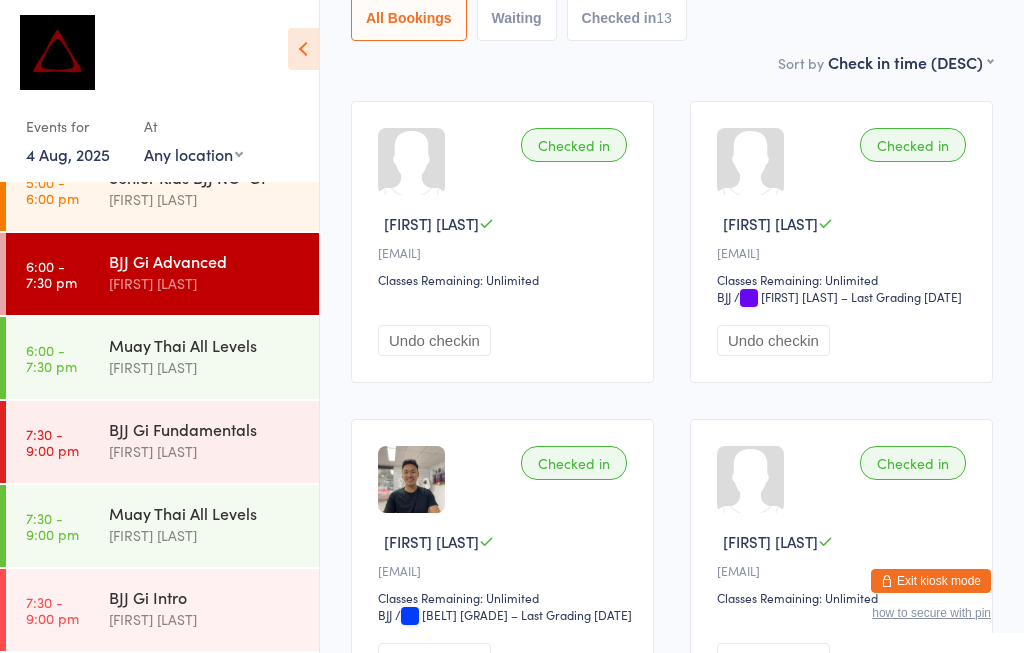 click on "[FIRST] [LAST]" at bounding box center (205, 283) 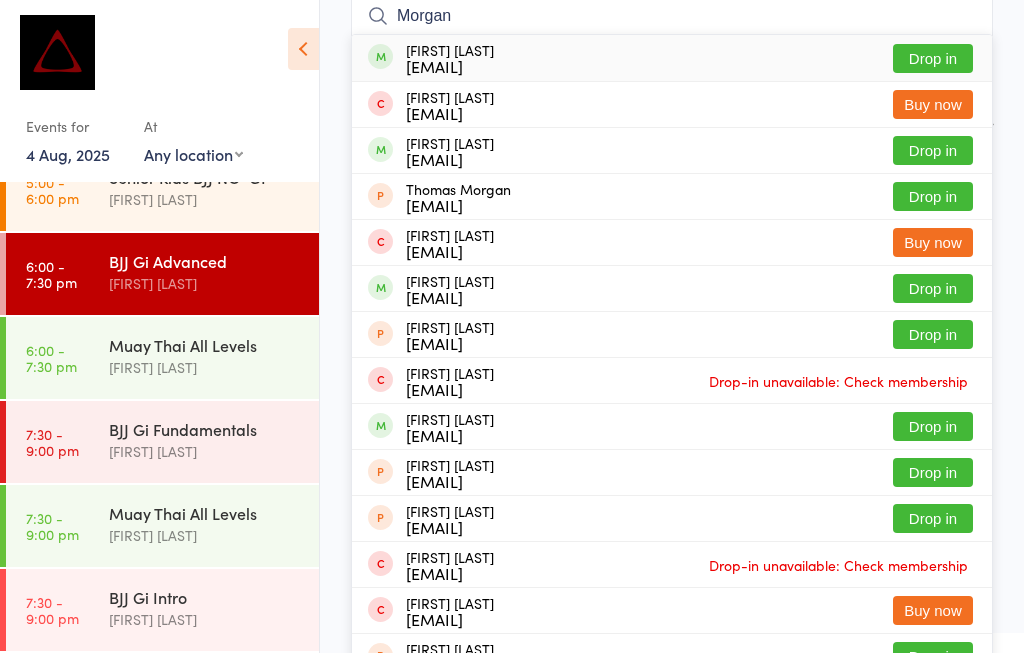 scroll, scrollTop: 185, scrollLeft: 0, axis: vertical 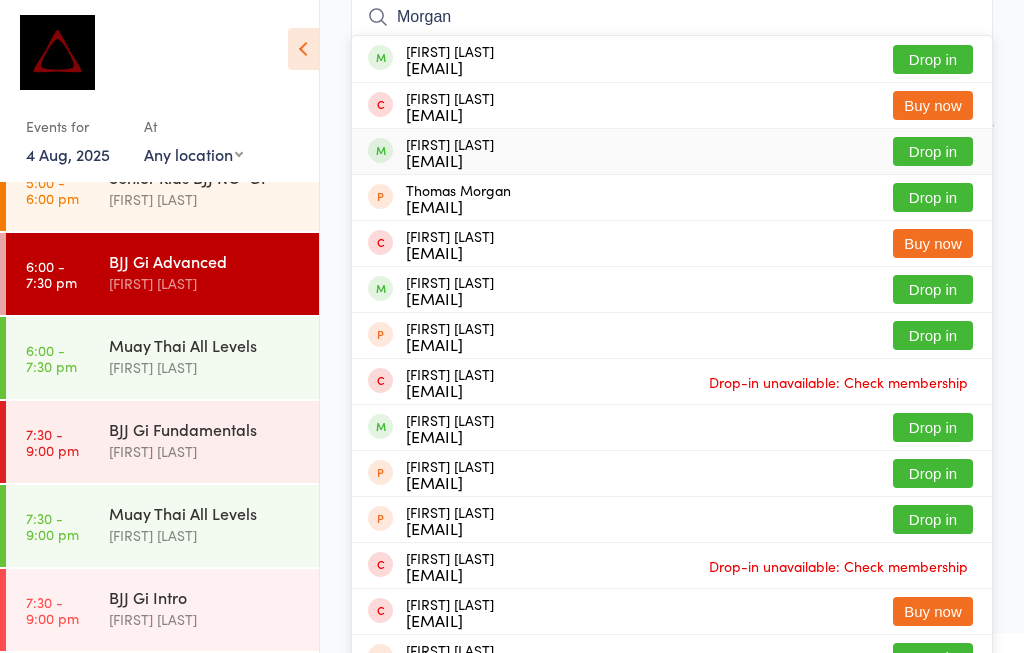 type on "Morgan" 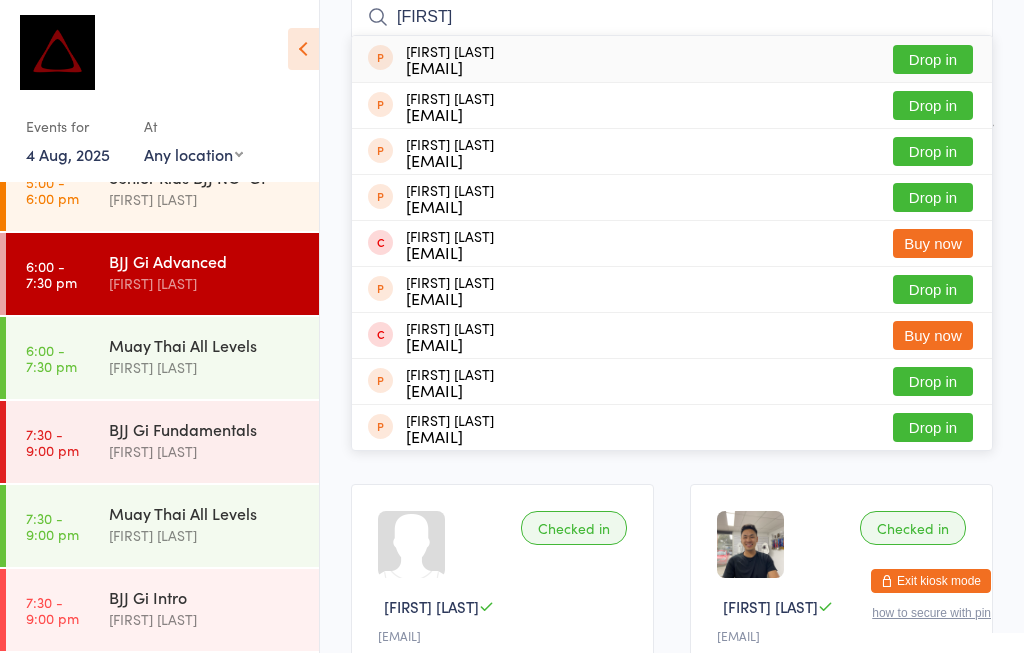 type on "[FIRST]" 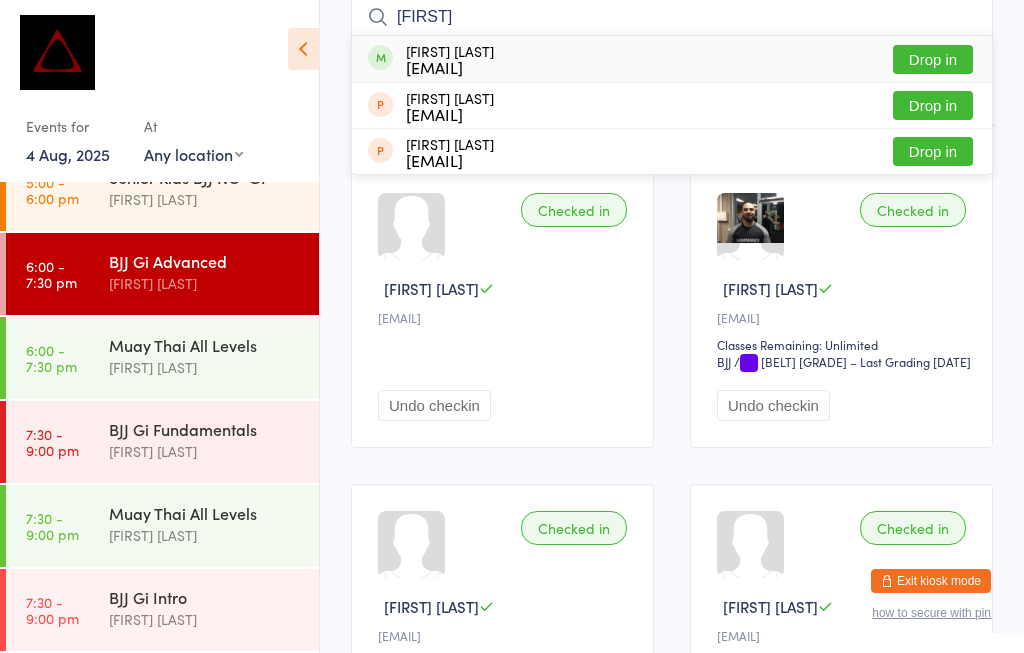 type on "[FIRST]" 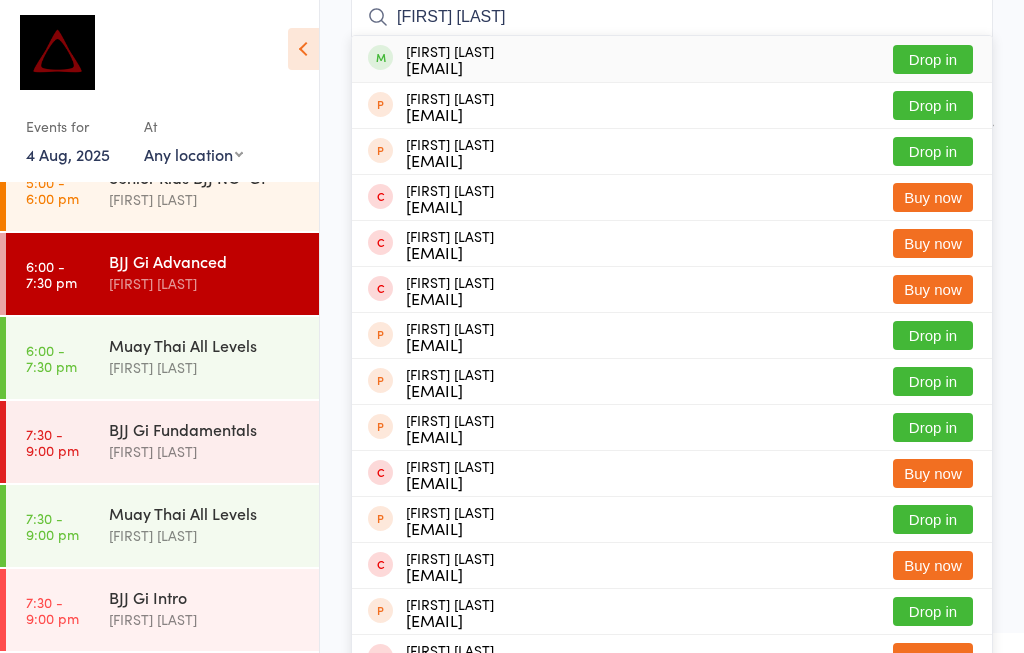 type on "[FIRST] [LAST]" 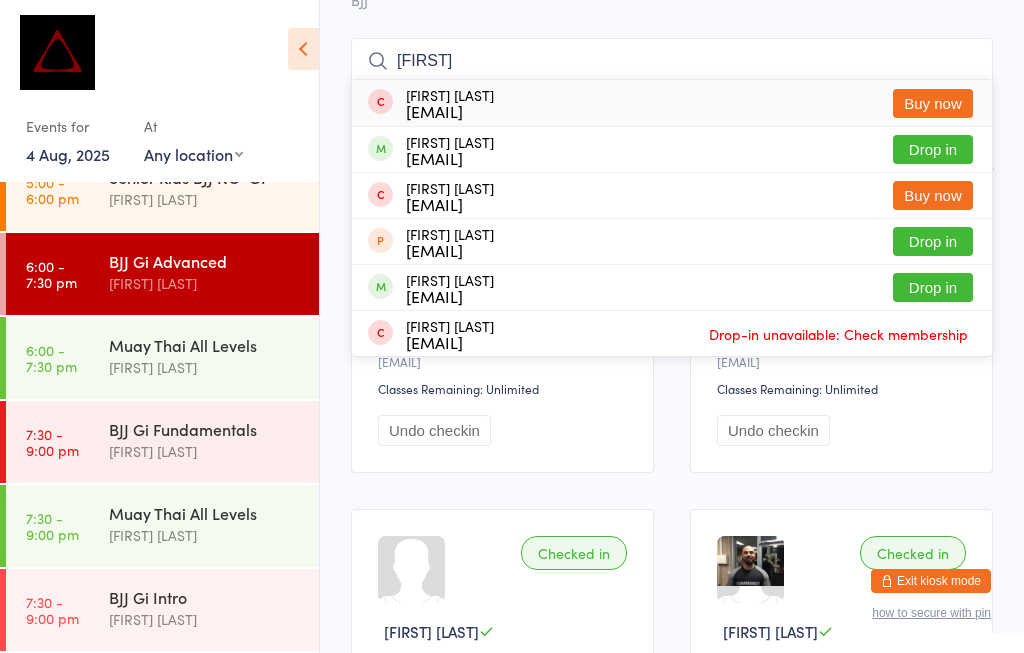 scroll, scrollTop: 142, scrollLeft: 0, axis: vertical 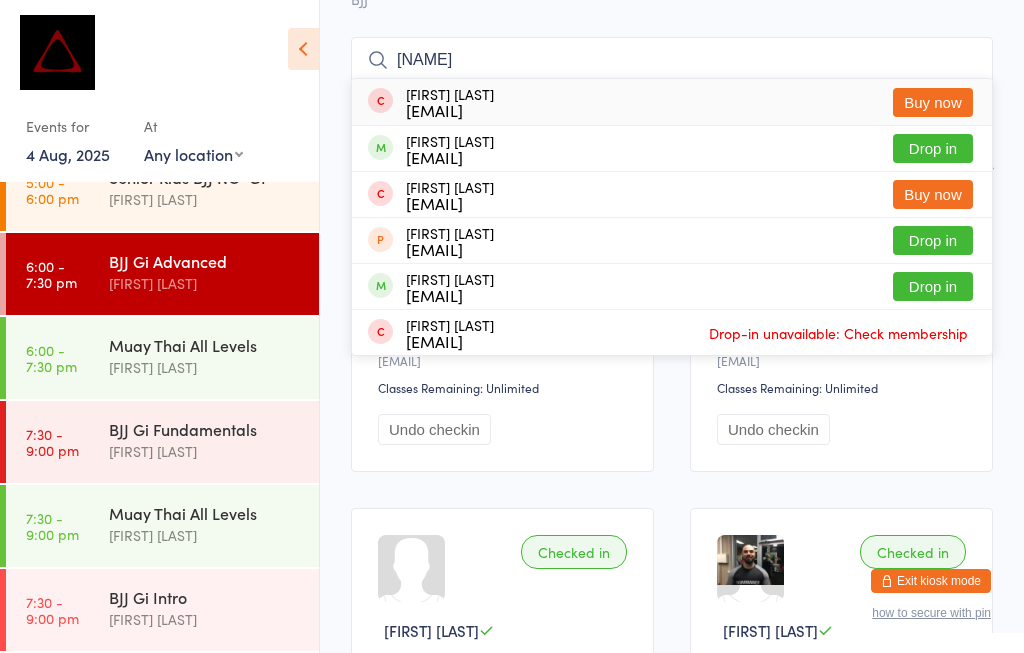 type on "[FIRST]" 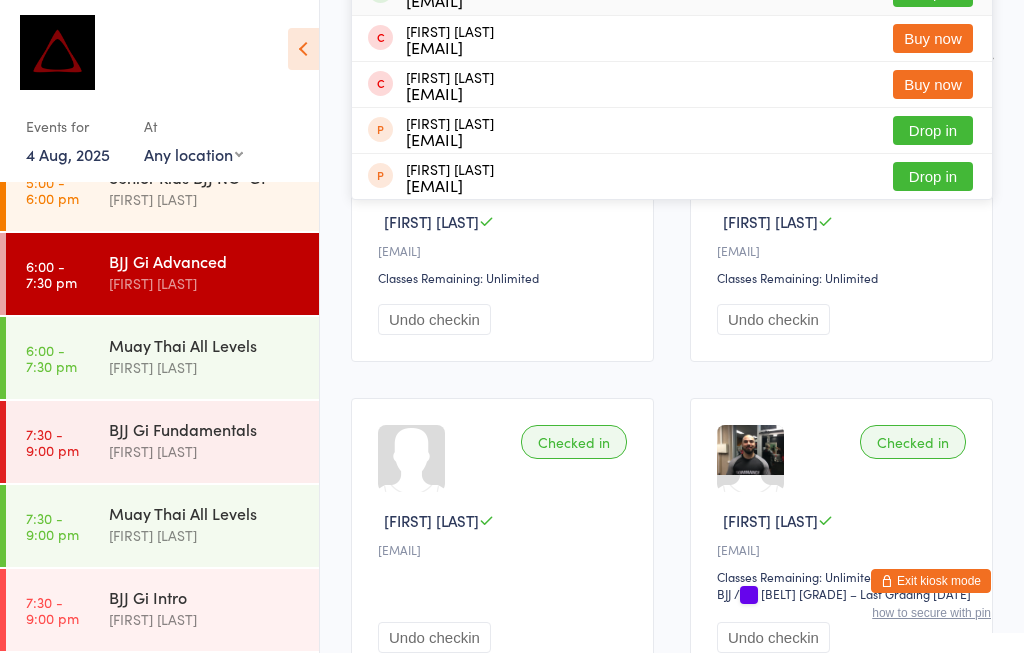 scroll, scrollTop: 269, scrollLeft: 0, axis: vertical 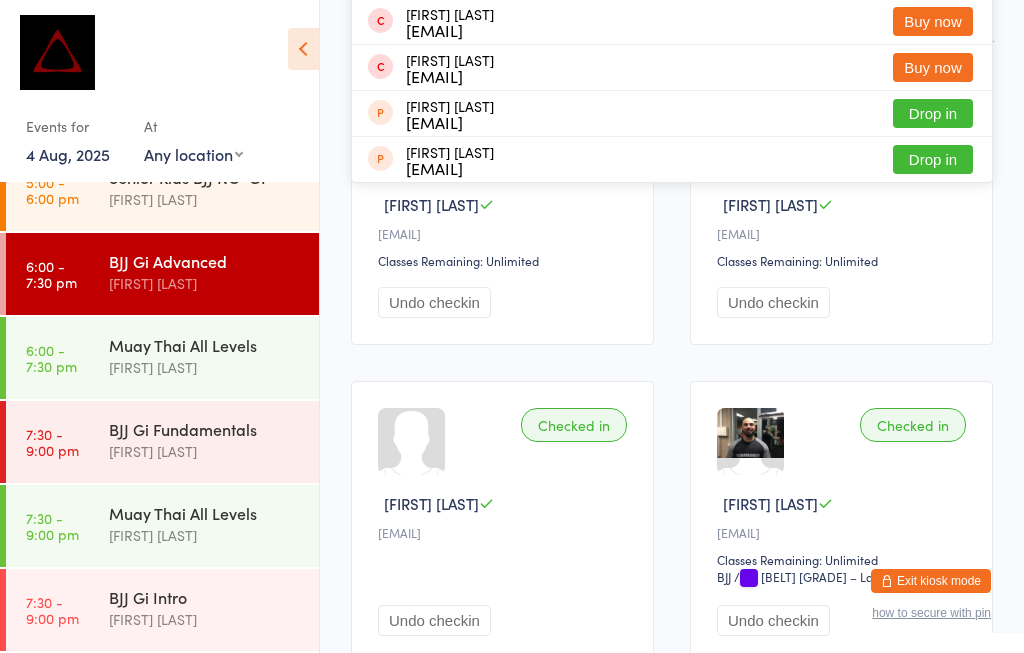 click on "[FIRST] [LAST]" at bounding box center [205, 451] 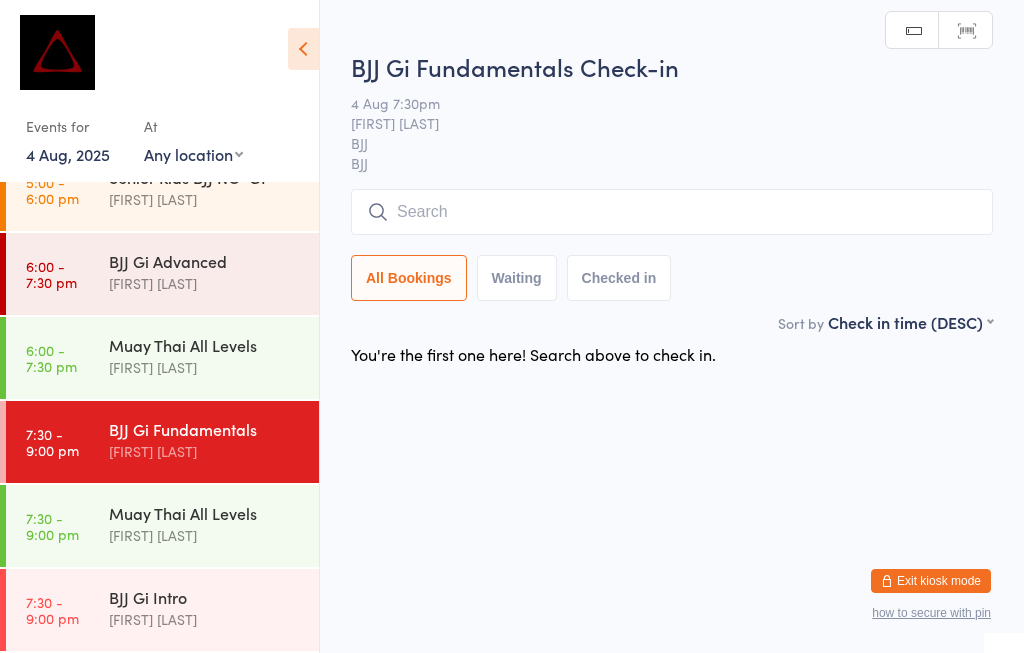 click on "BJJ Gi Advanced" at bounding box center [205, 261] 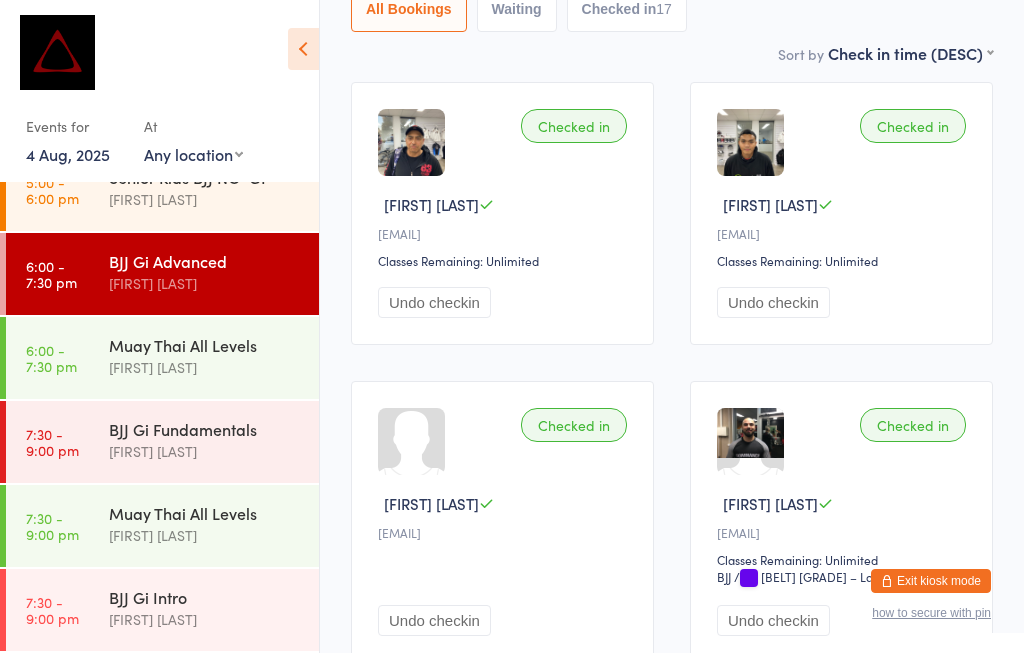 click on "BJJ Gi Advanced" at bounding box center (205, 261) 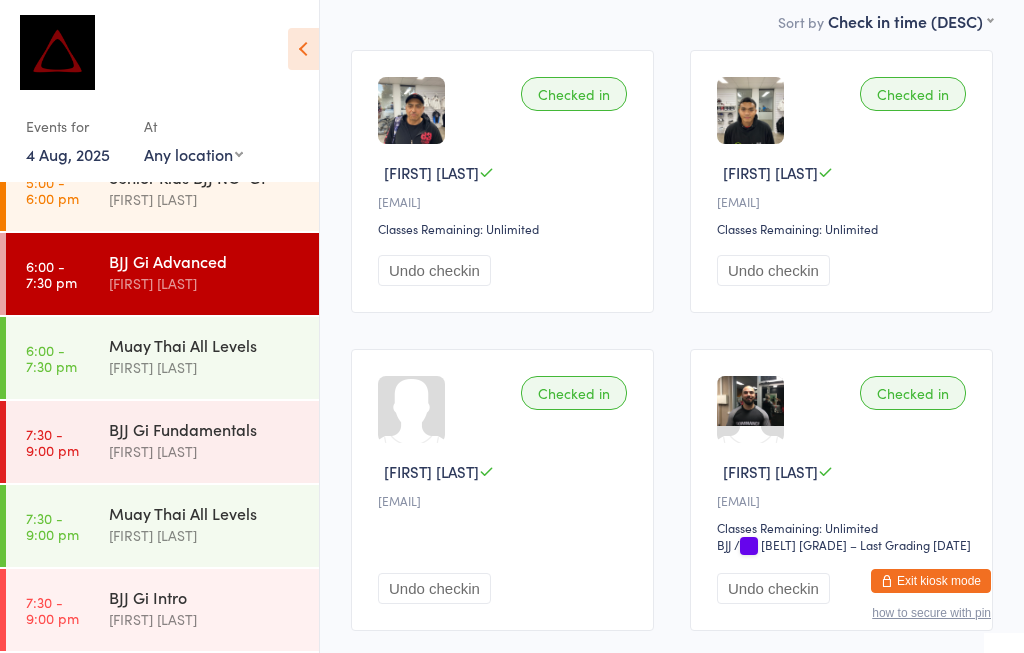 scroll, scrollTop: 303, scrollLeft: 0, axis: vertical 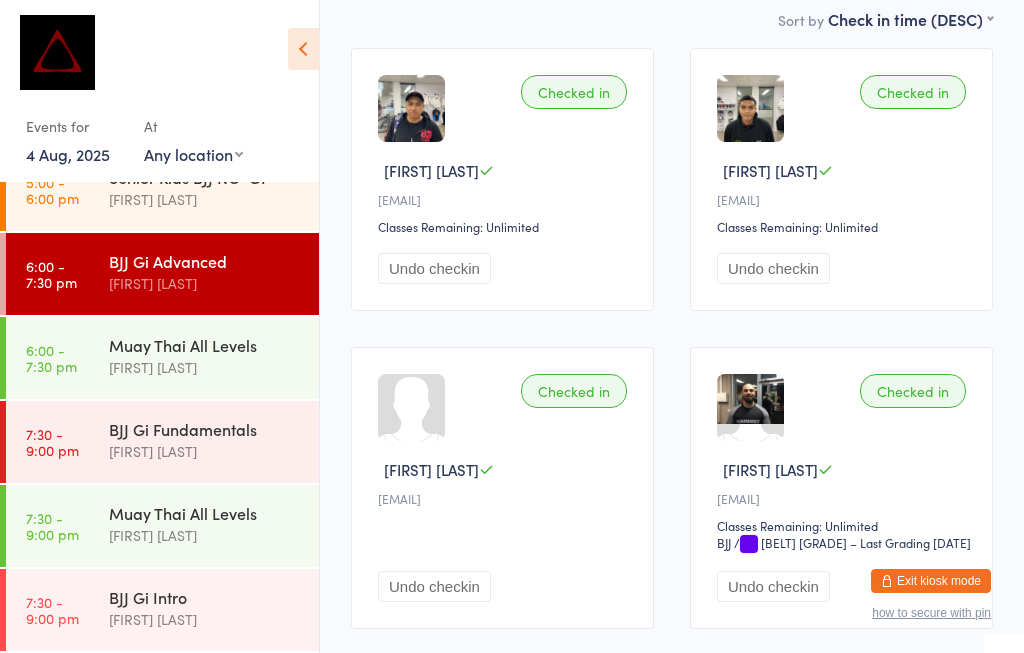 click on "[FIRST] [LAST]" at bounding box center [205, 451] 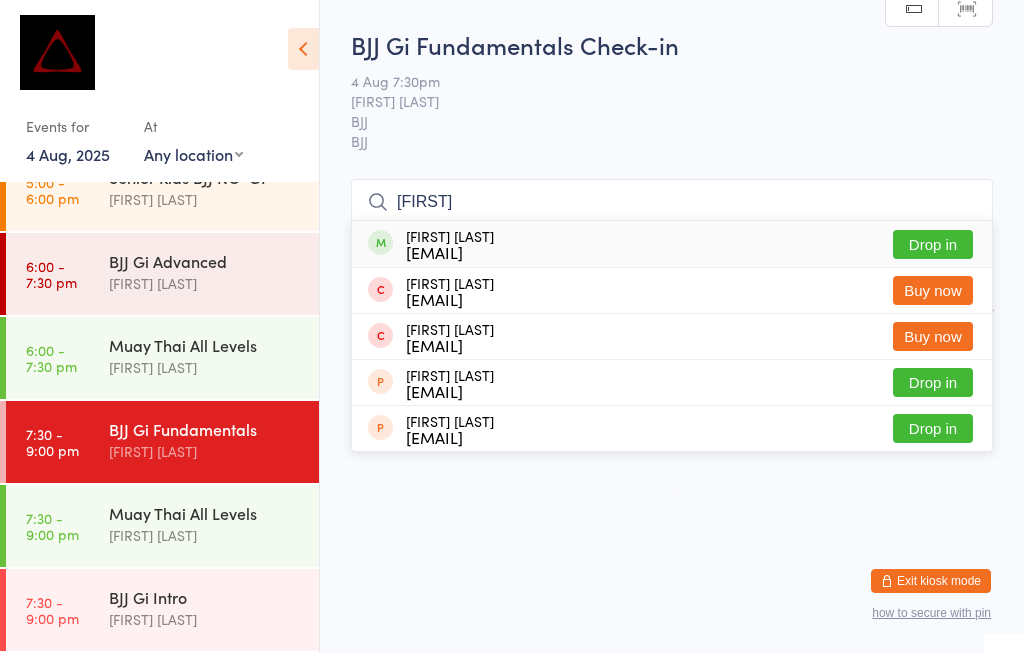 scroll, scrollTop: 398, scrollLeft: 0, axis: vertical 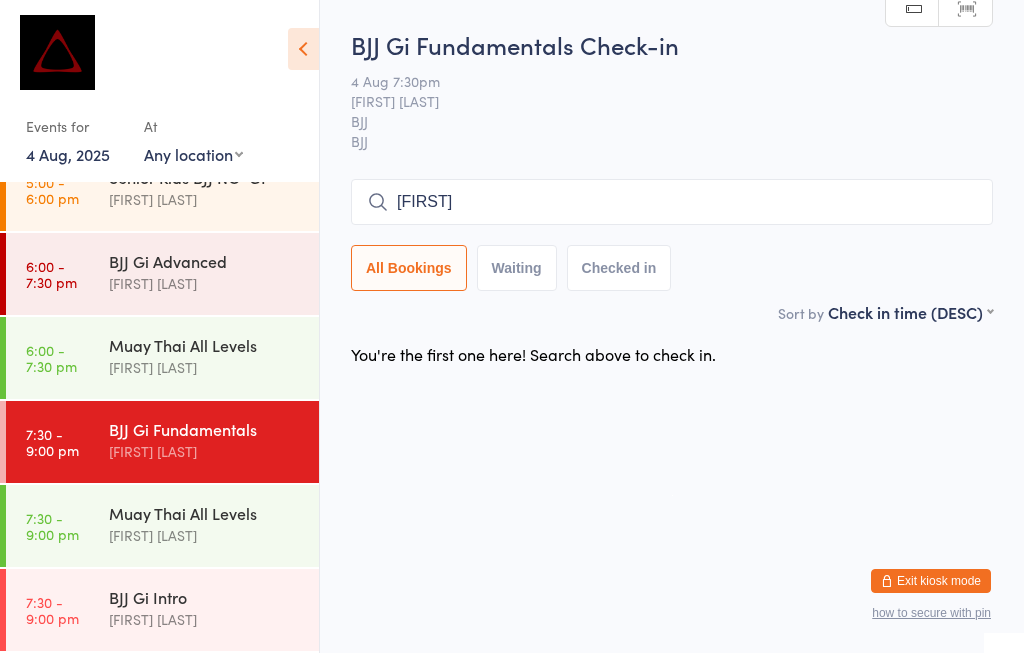 click on "[FIRST]" at bounding box center [672, 202] 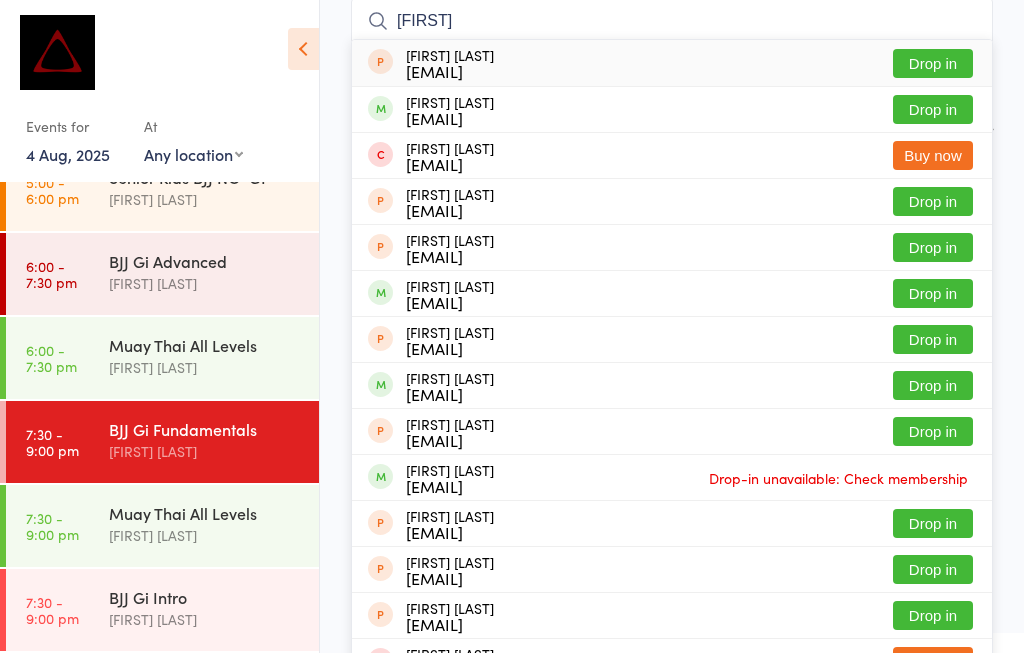 click on "[FIRST]" at bounding box center (672, 21) 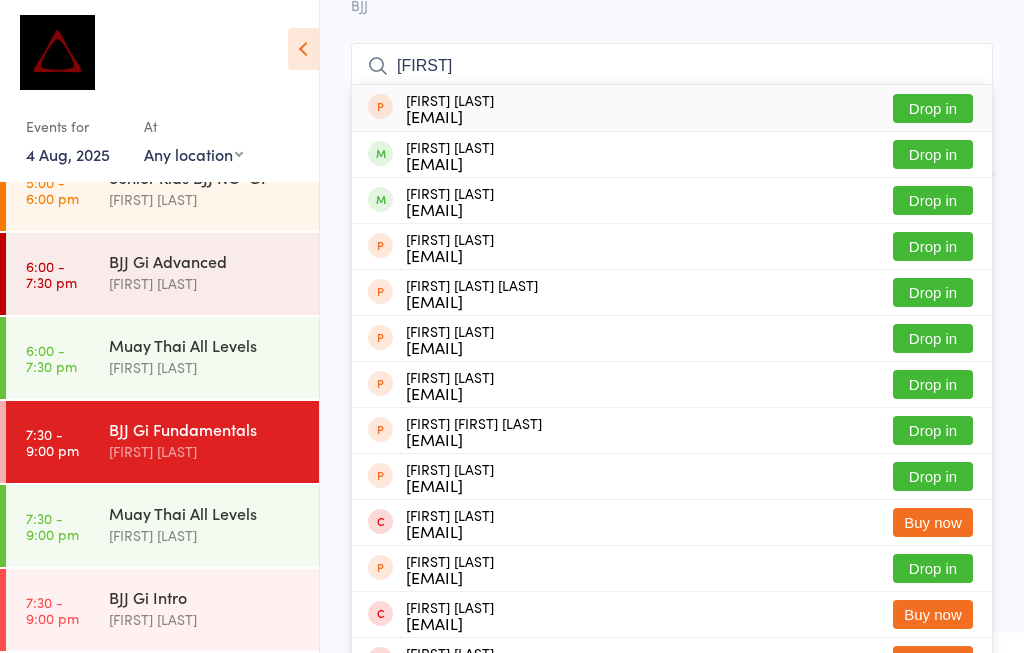 scroll, scrollTop: 144, scrollLeft: 0, axis: vertical 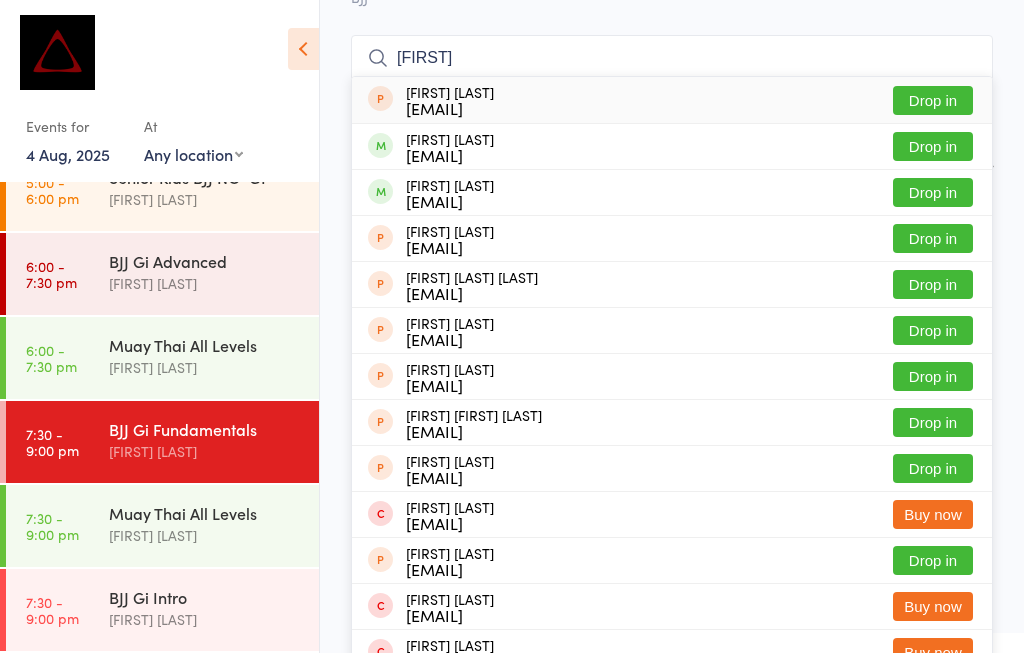 type on "[FIRST]" 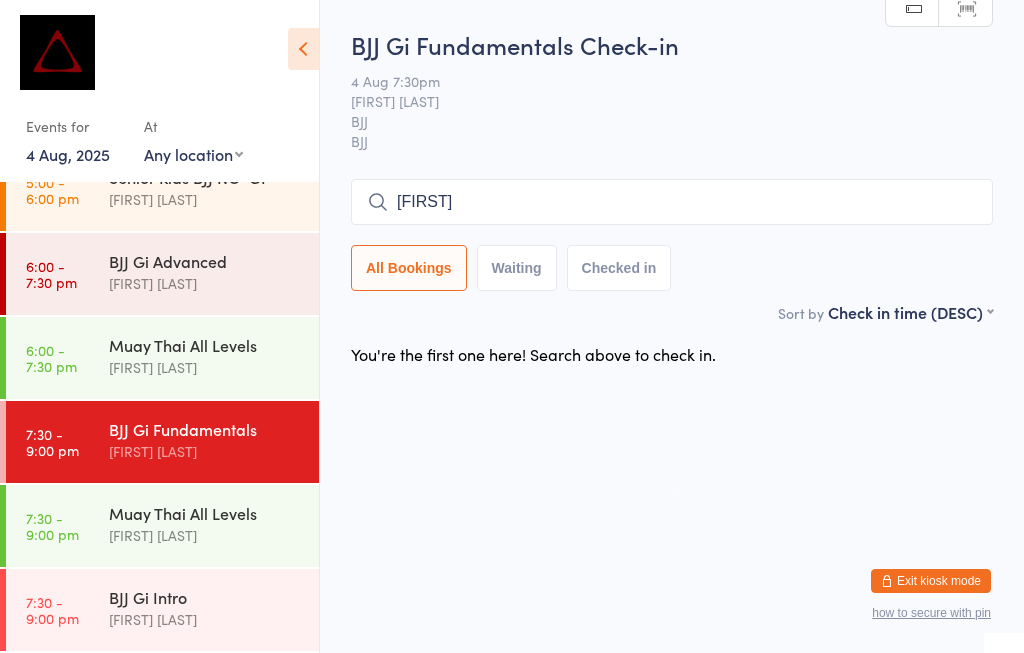 type 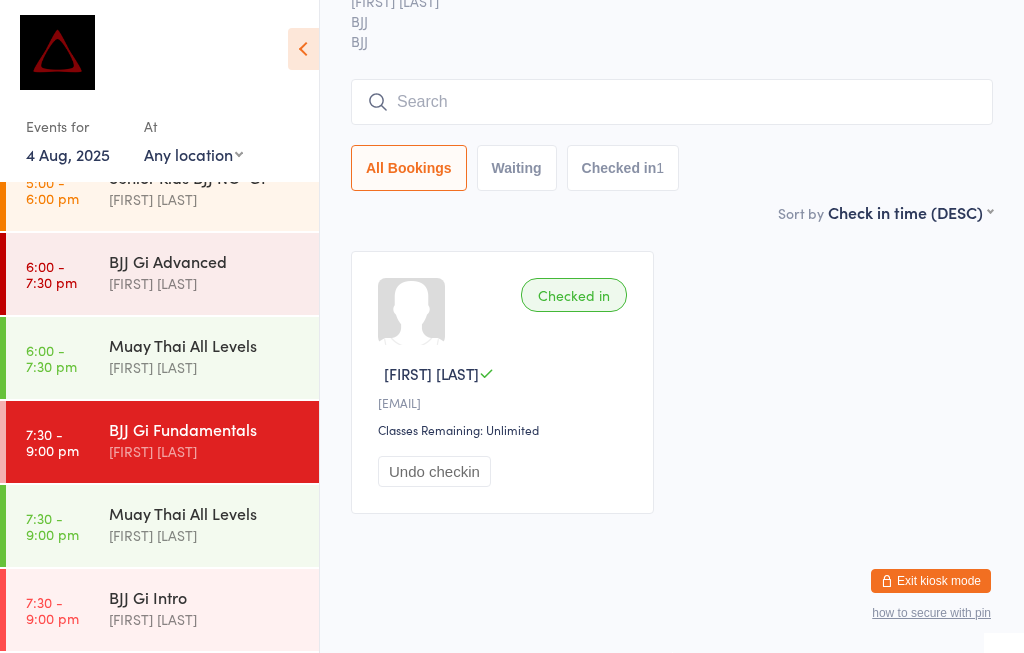scroll, scrollTop: 294, scrollLeft: 0, axis: vertical 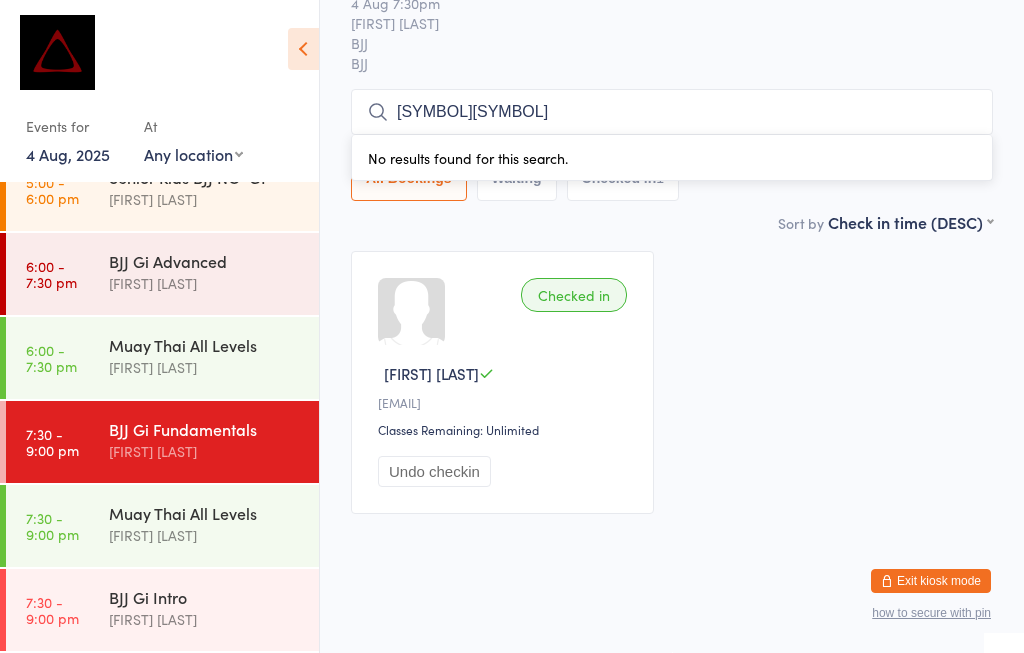 type on "*" 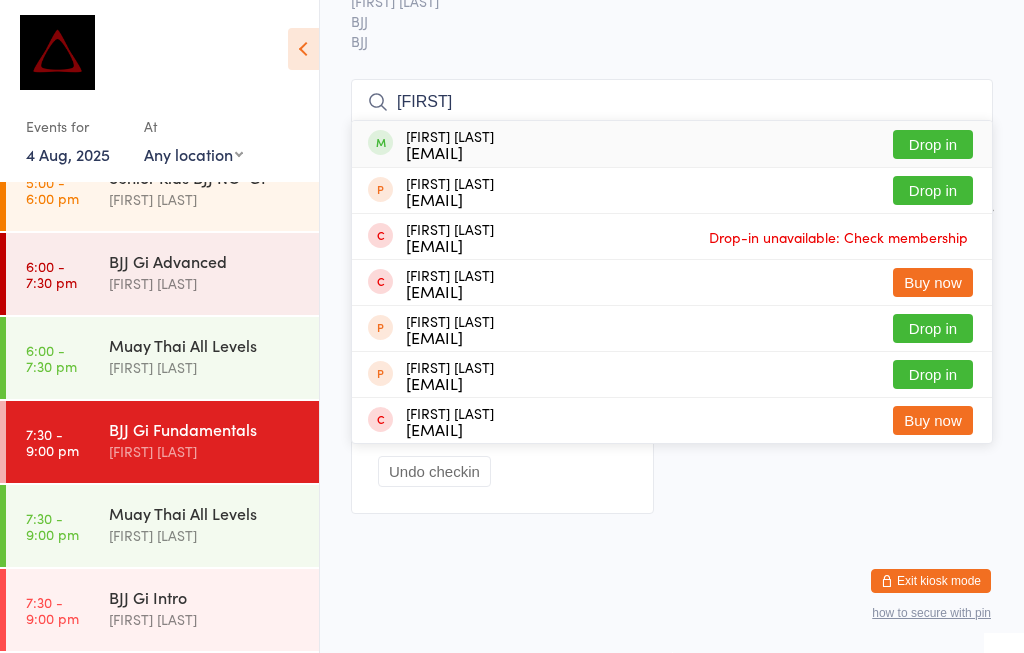 type on "[FIRST]" 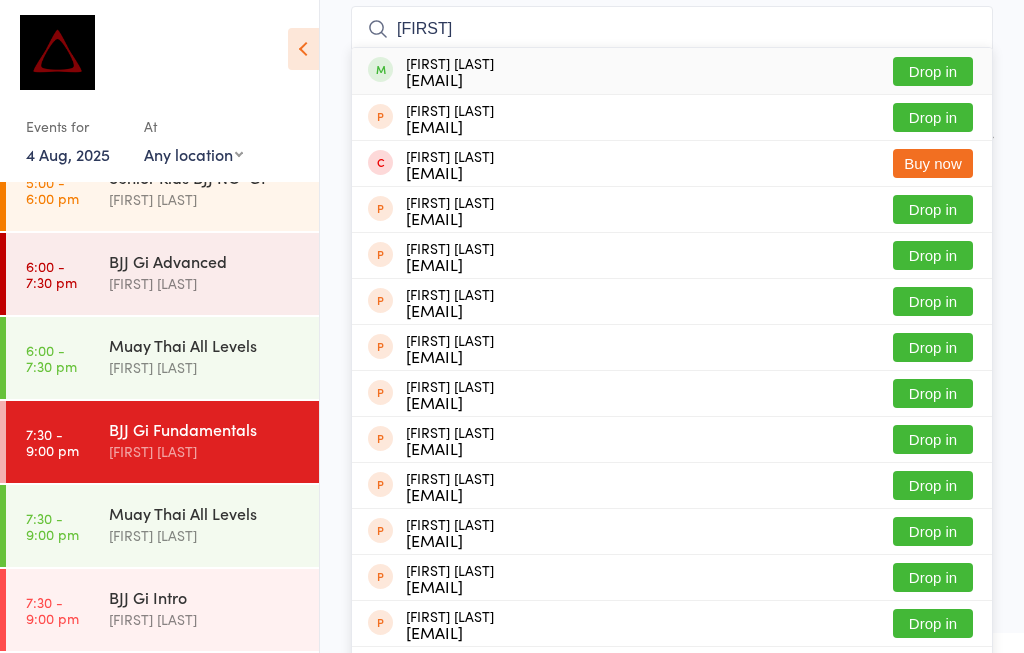 scroll, scrollTop: 174, scrollLeft: 0, axis: vertical 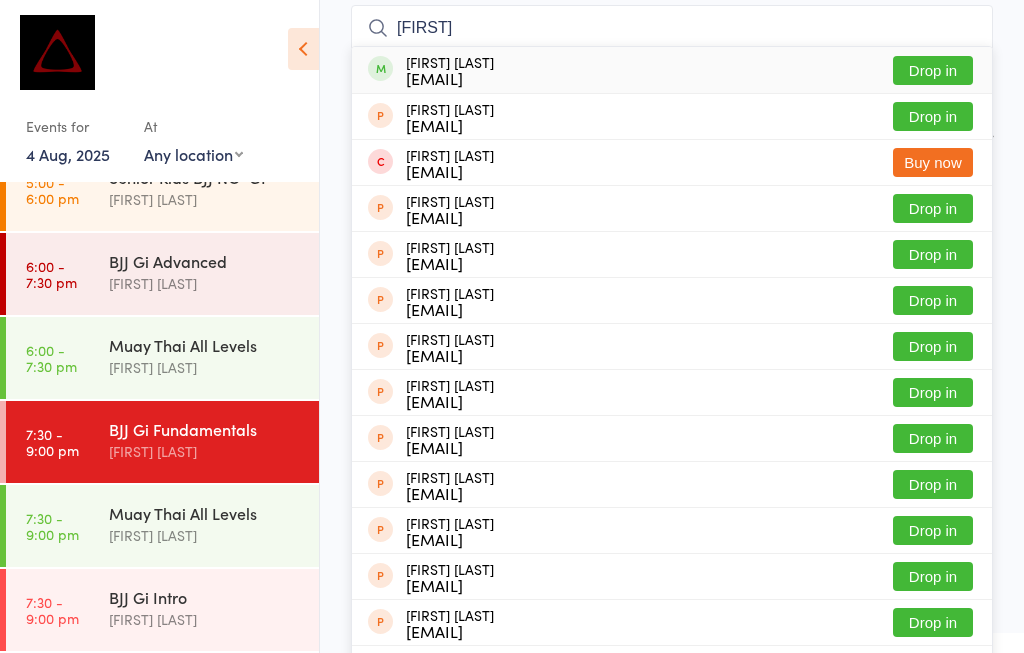 type on "[FIRST]" 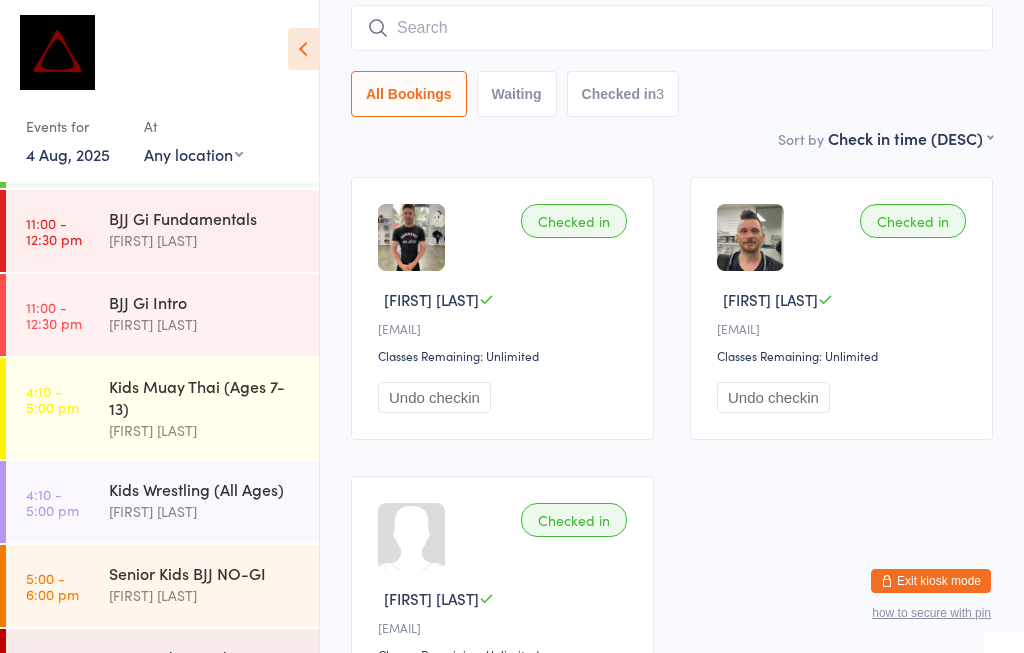 scroll, scrollTop: 50, scrollLeft: 0, axis: vertical 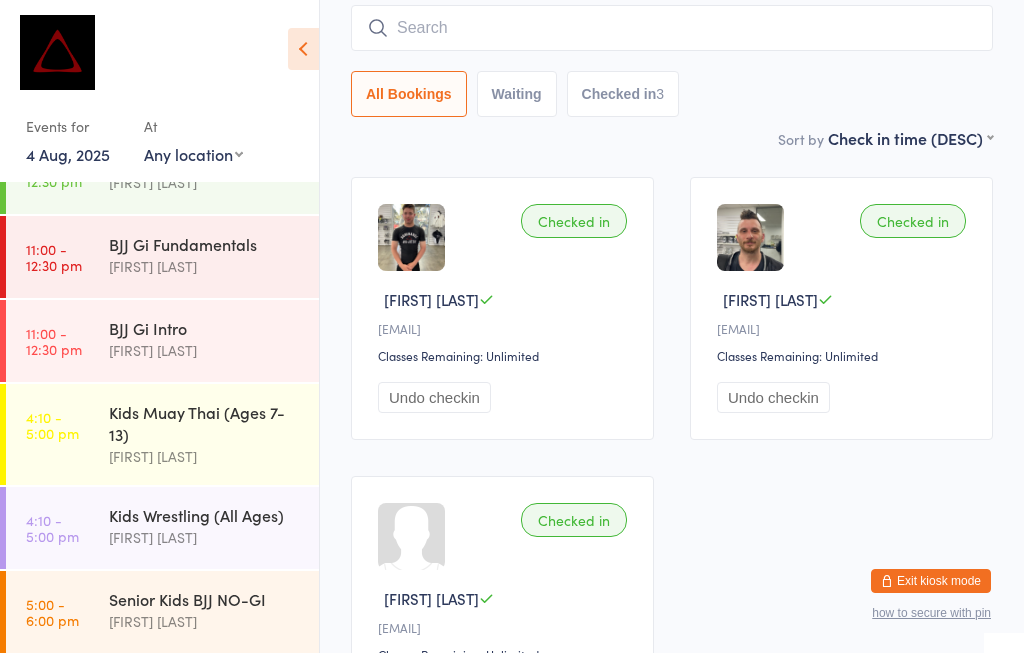 click on "BJJ Gi Intro" at bounding box center [205, 328] 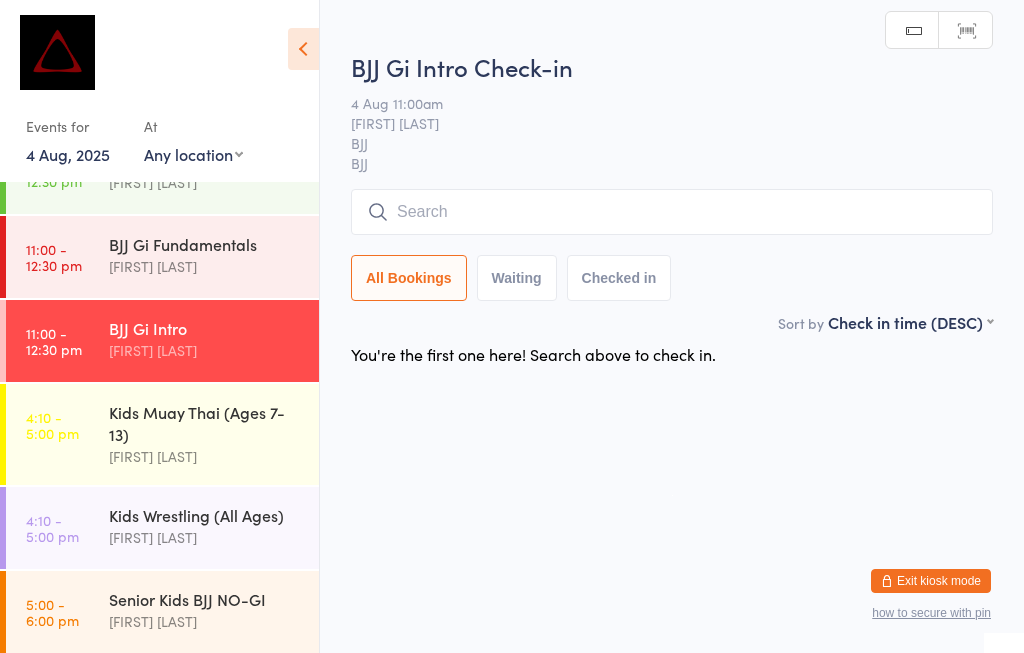 scroll, scrollTop: 0, scrollLeft: 0, axis: both 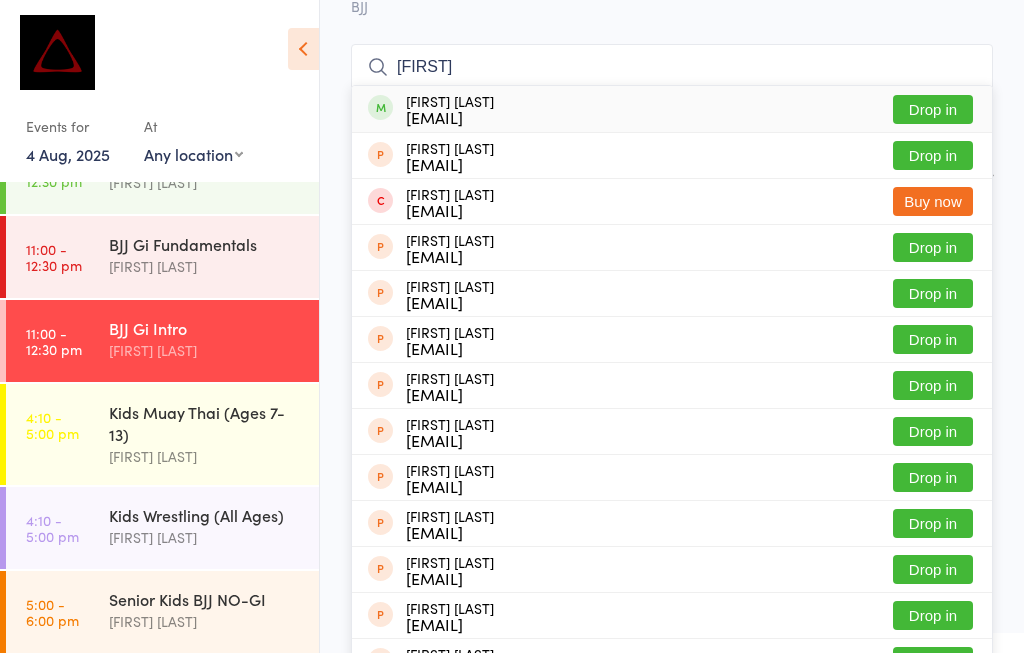 click on "[FIRST]" at bounding box center (672, 67) 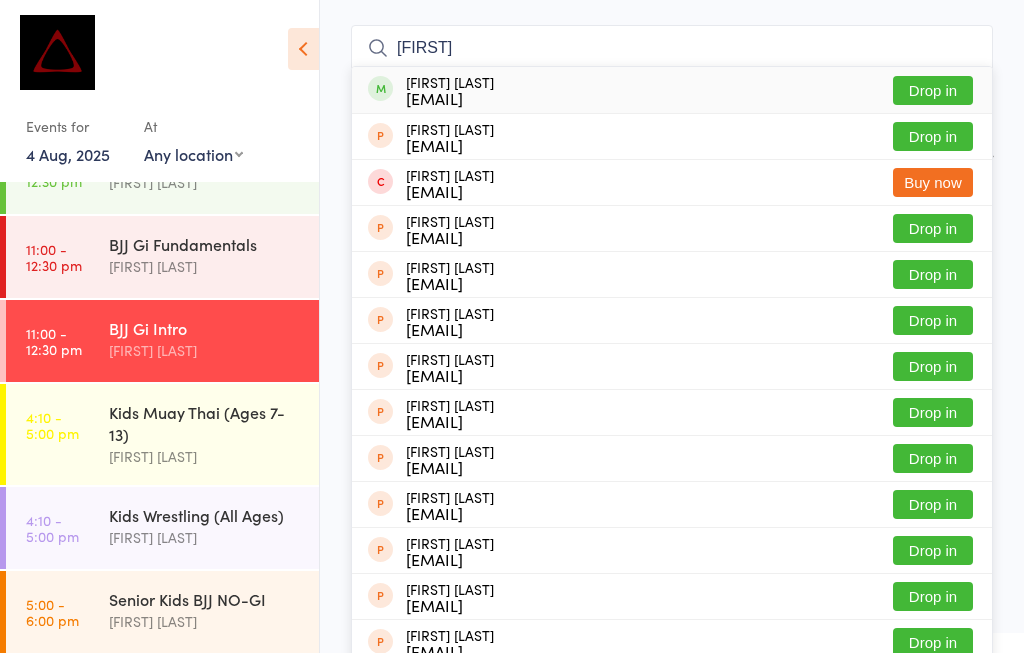 type on "[FIRST]" 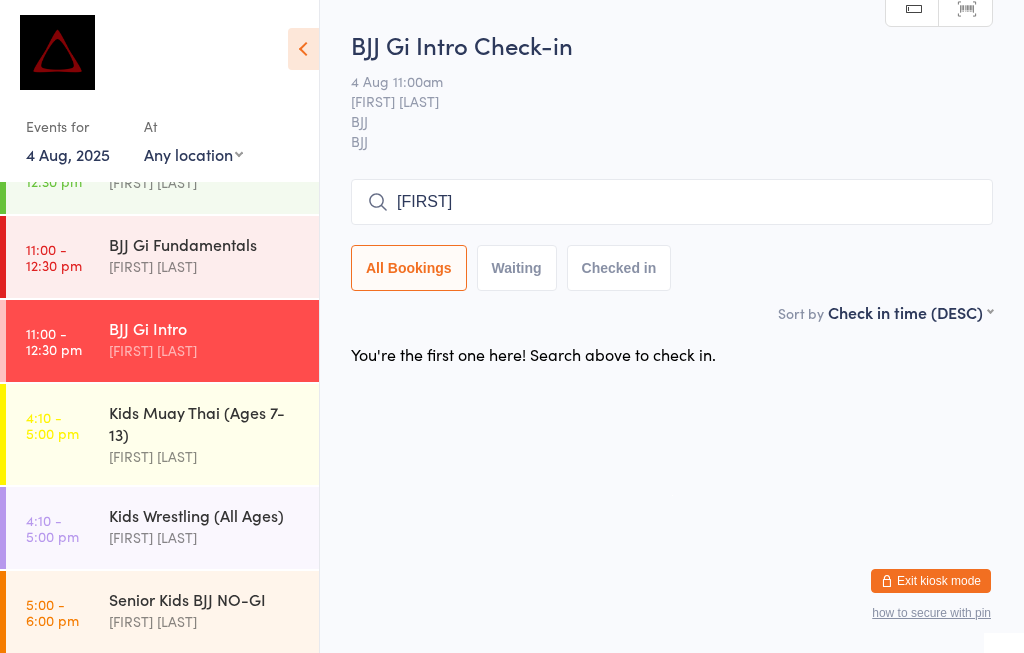type 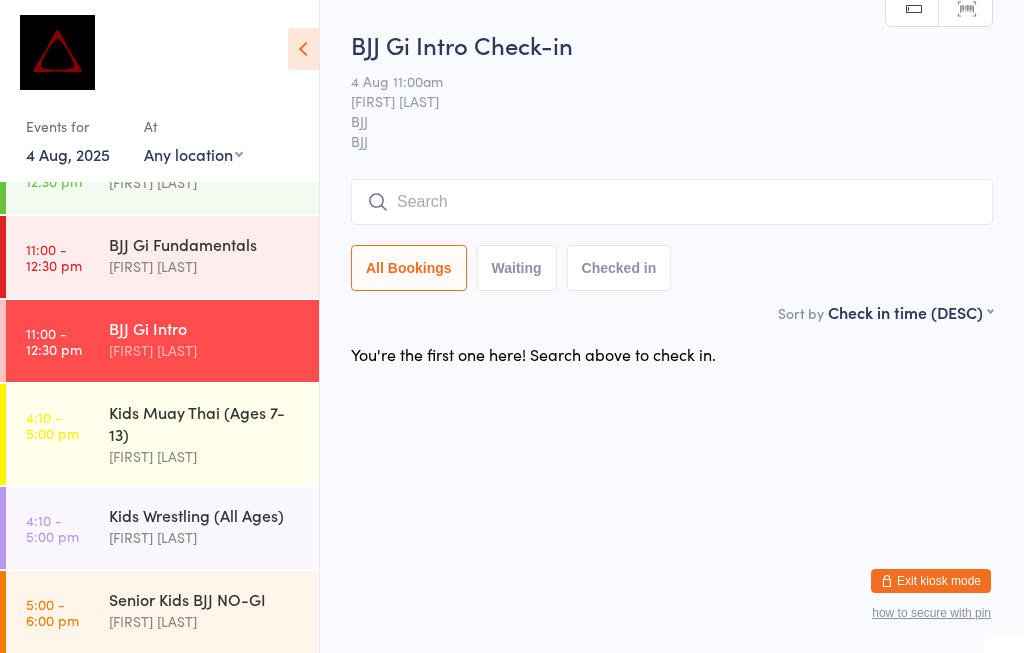 scroll, scrollTop: 163, scrollLeft: 0, axis: vertical 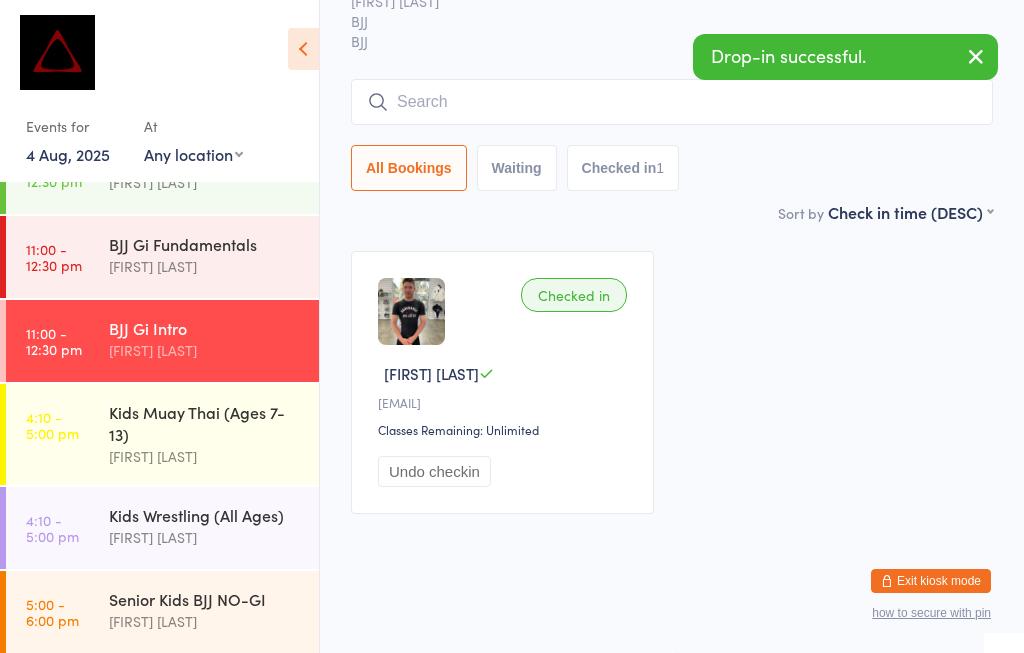 click on "[FIRST] [LAST]" at bounding box center [205, 266] 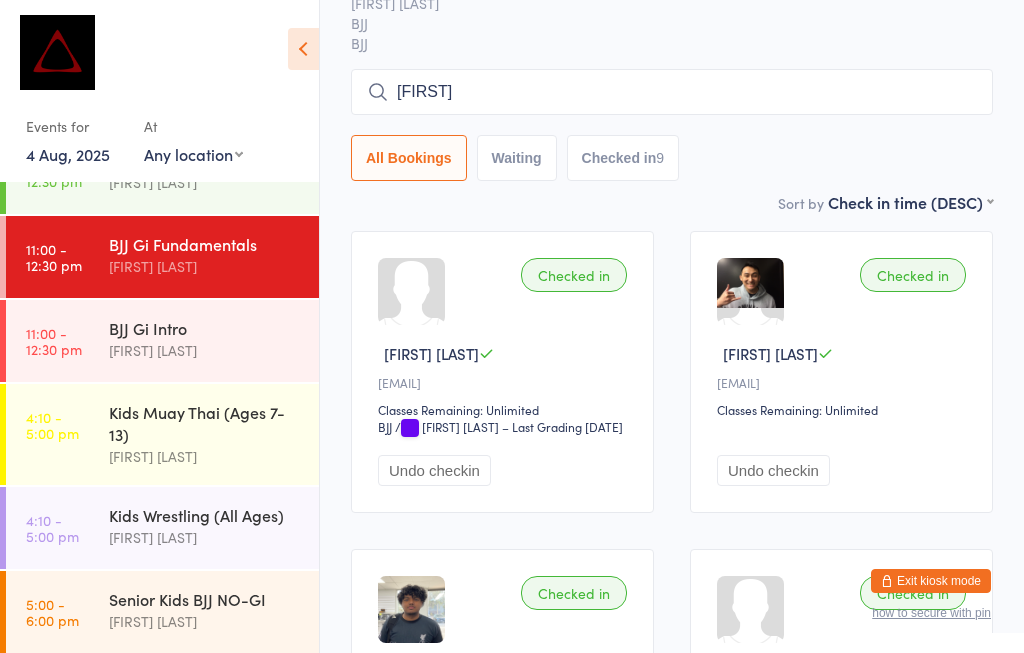 scroll, scrollTop: 121, scrollLeft: 0, axis: vertical 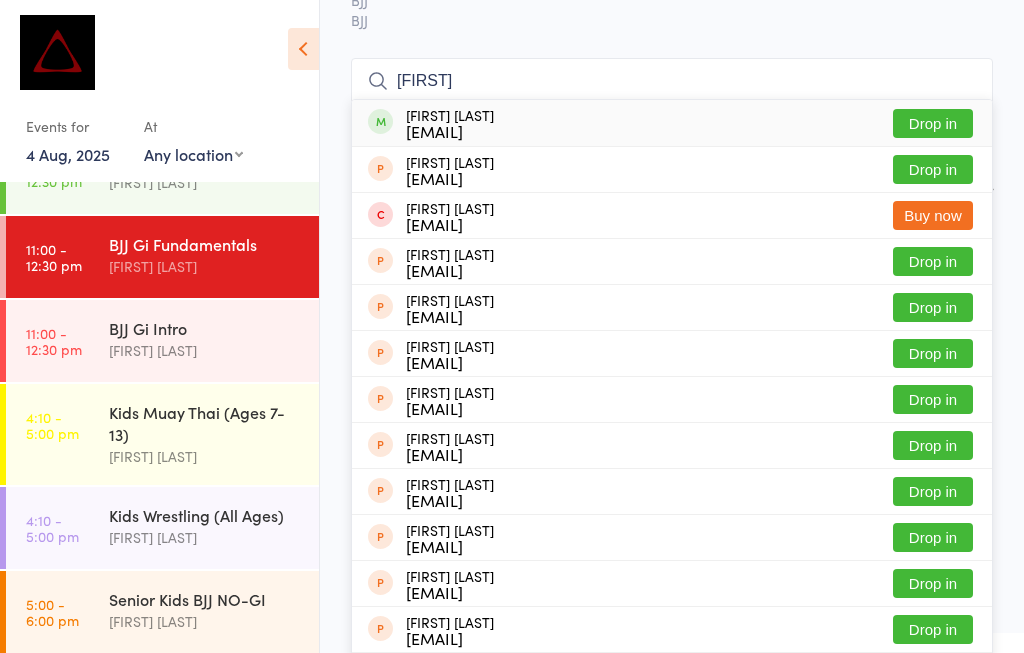 type on "[FIRST]" 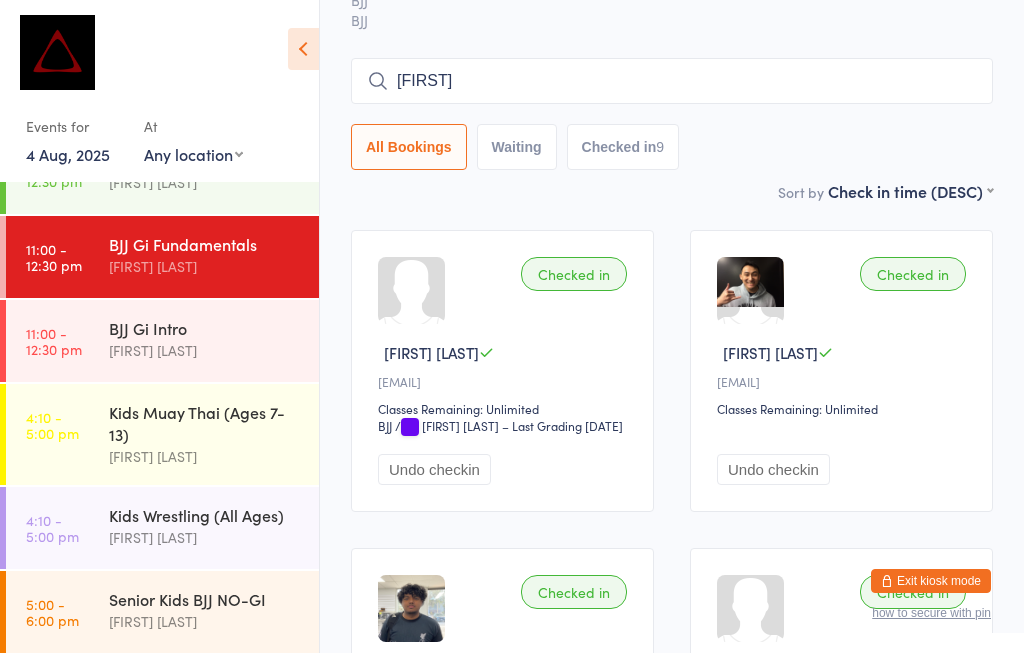 type 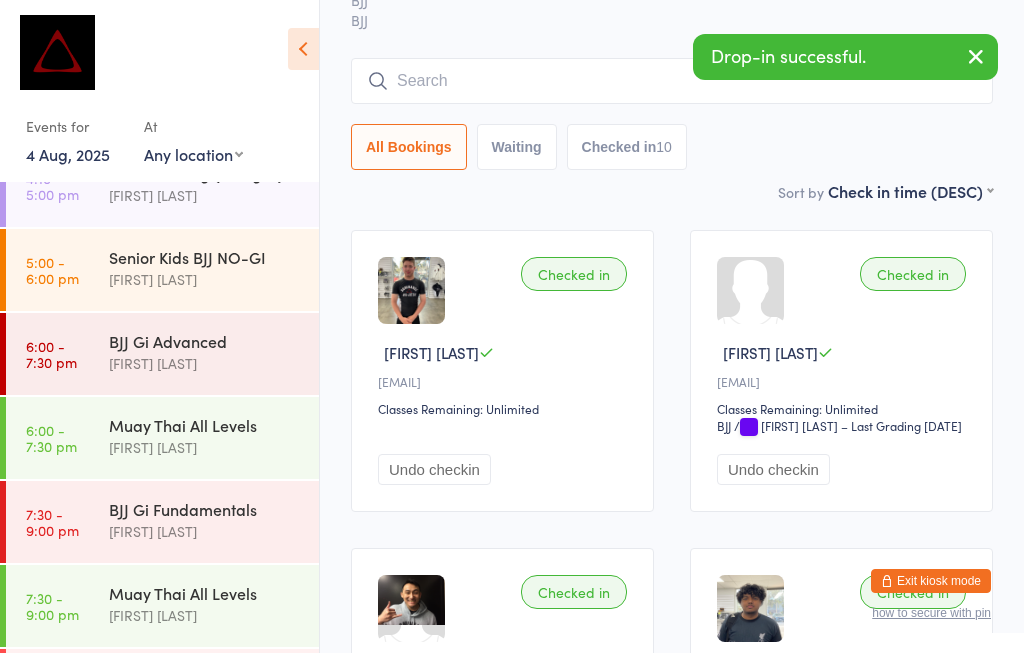 scroll, scrollTop: 390, scrollLeft: 0, axis: vertical 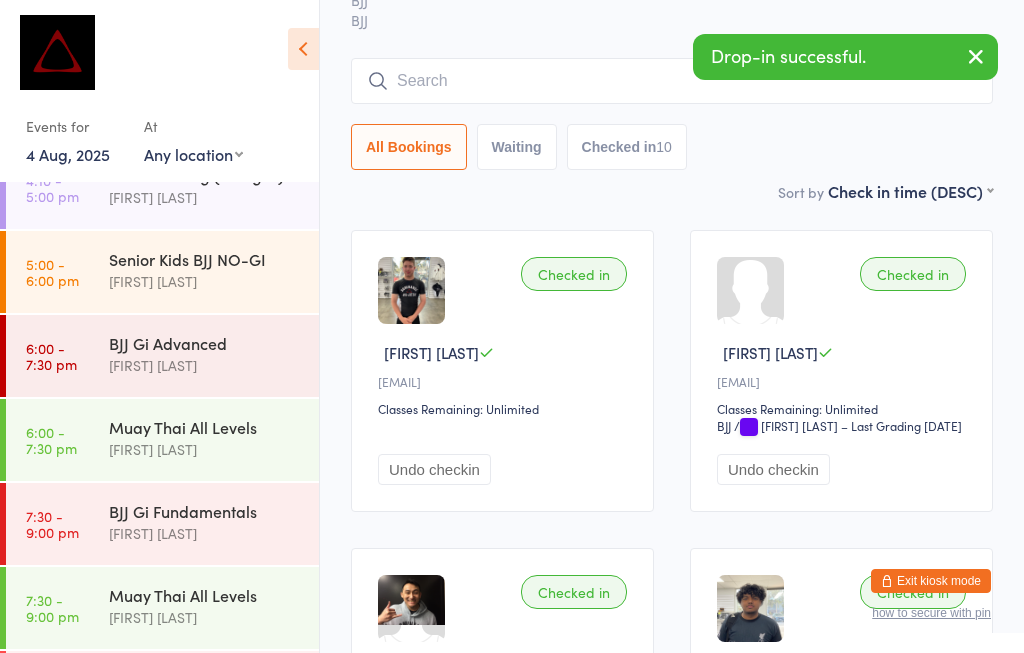 click on "BJJ Gi Fundamentals" at bounding box center (205, 511) 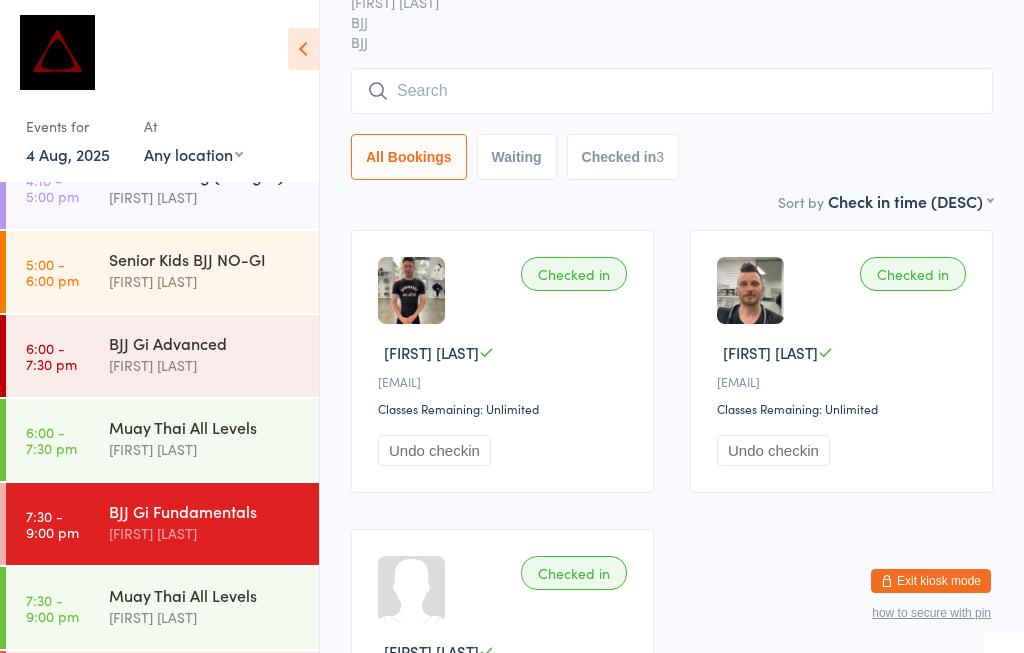 scroll, scrollTop: 0, scrollLeft: 0, axis: both 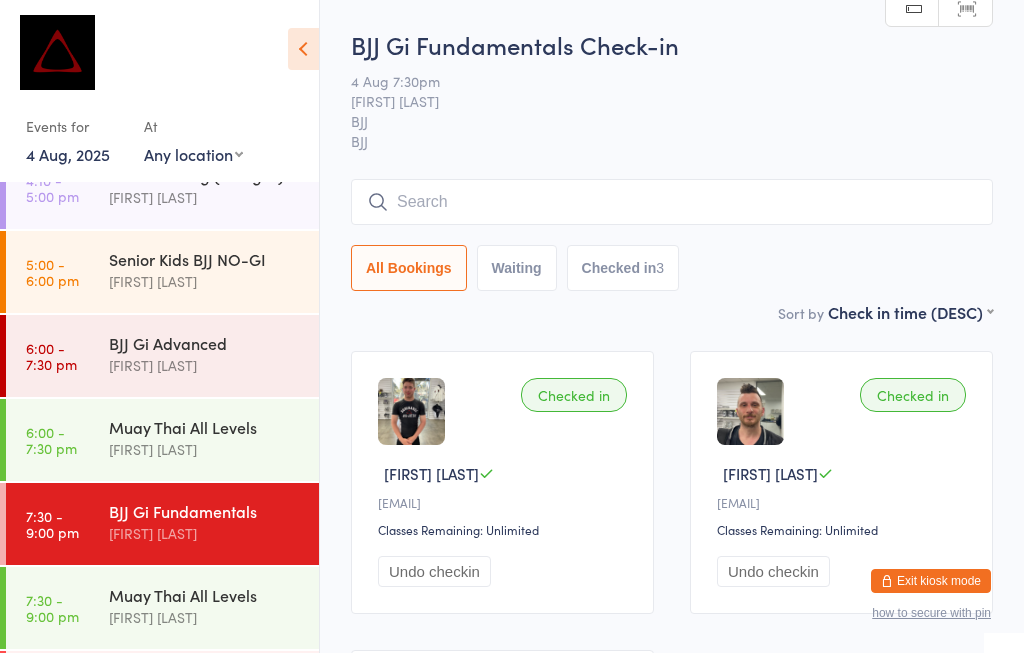 click at bounding box center (672, 202) 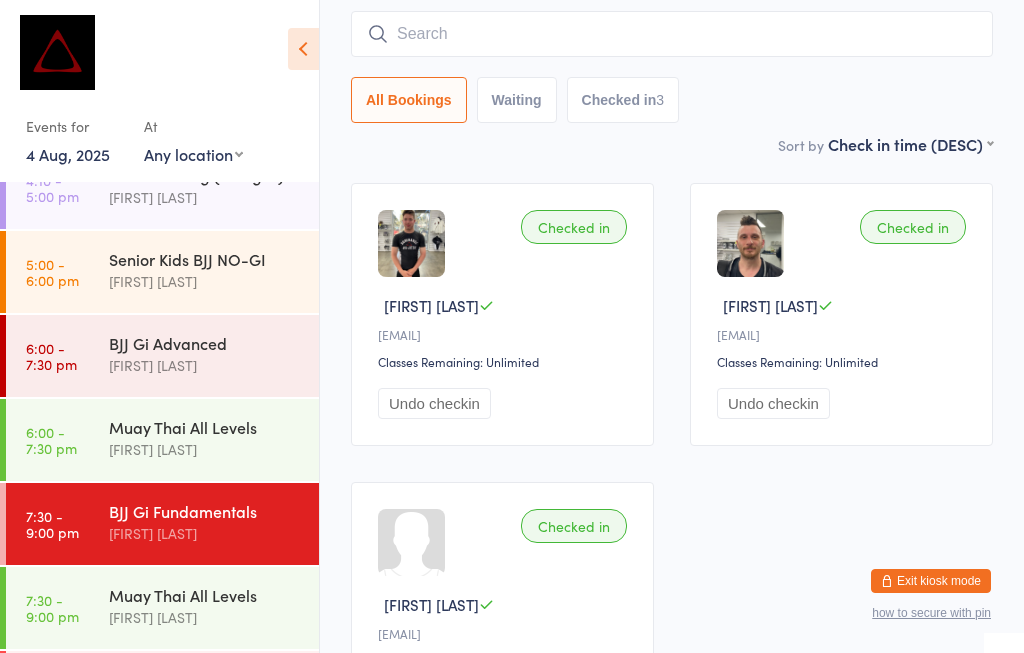 scroll, scrollTop: 181, scrollLeft: 0, axis: vertical 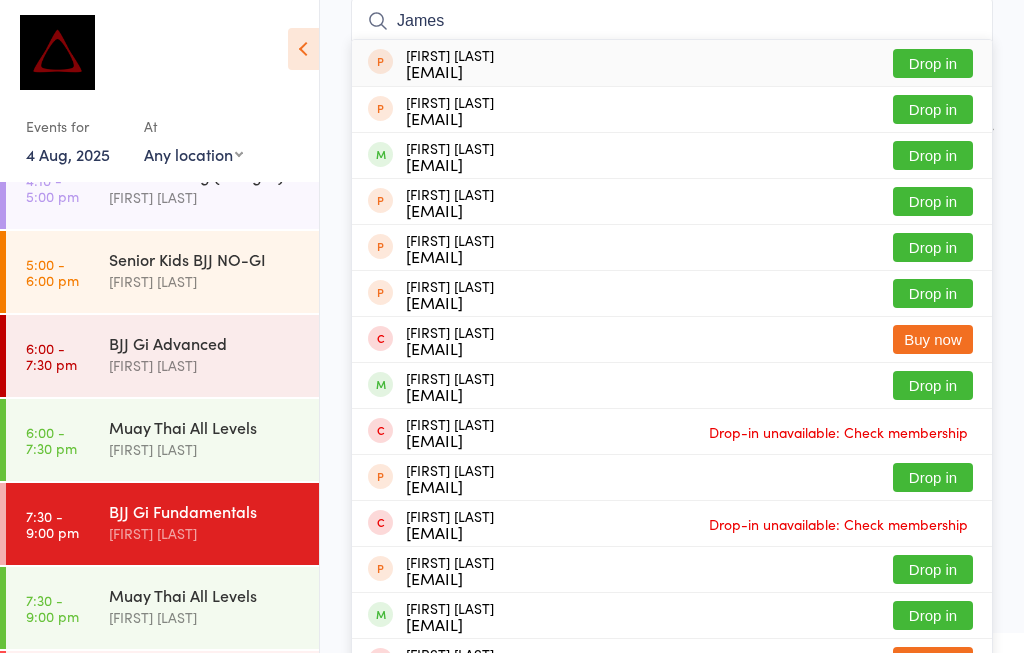 type on "James" 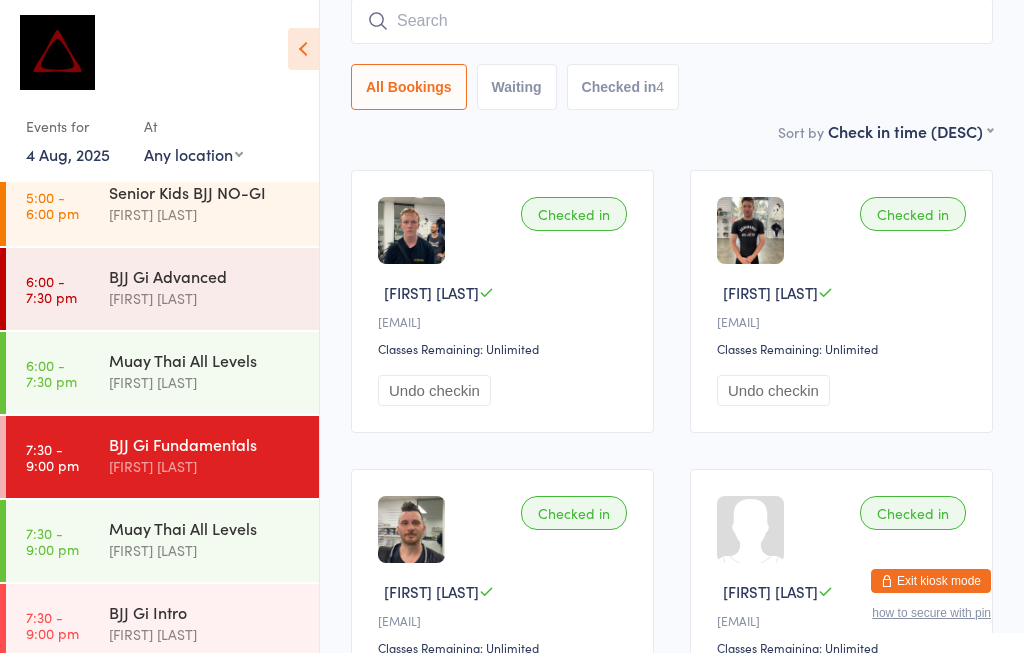scroll, scrollTop: 476, scrollLeft: 0, axis: vertical 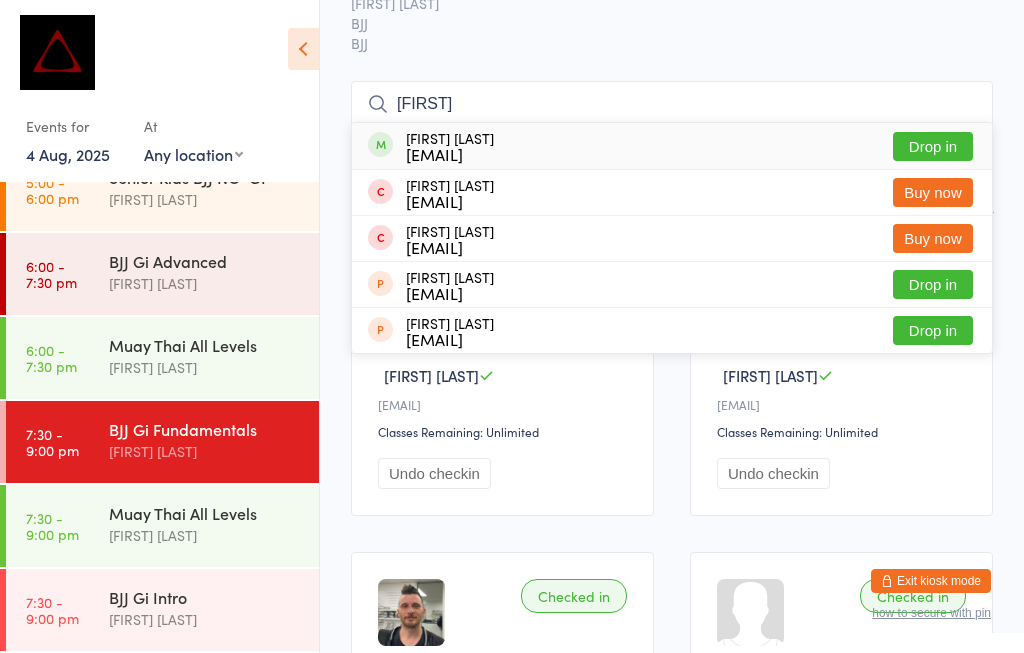type on "[FIRST]" 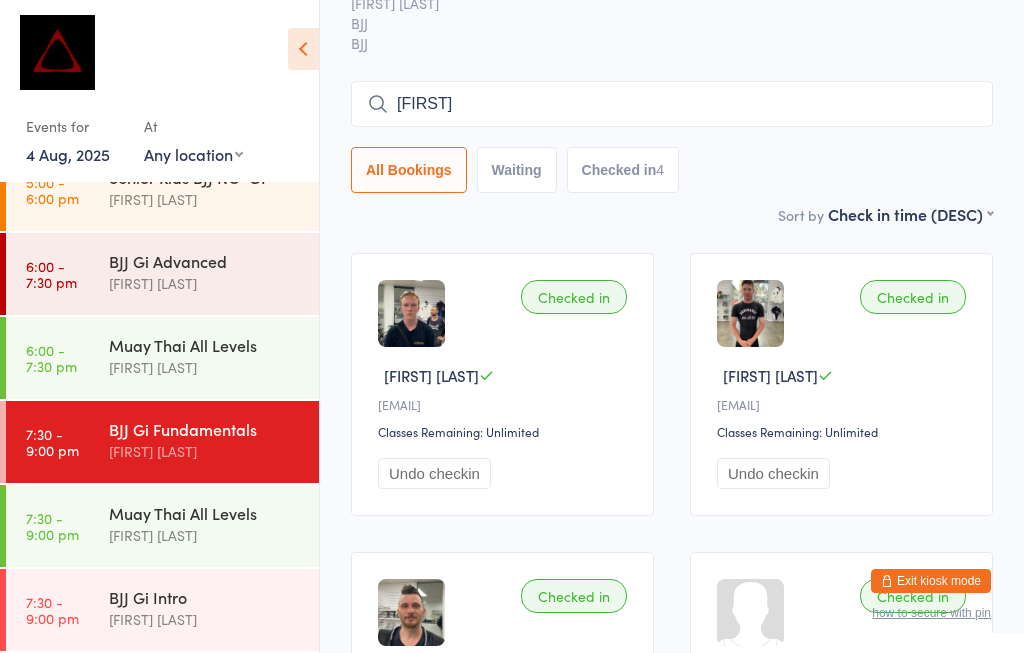 type 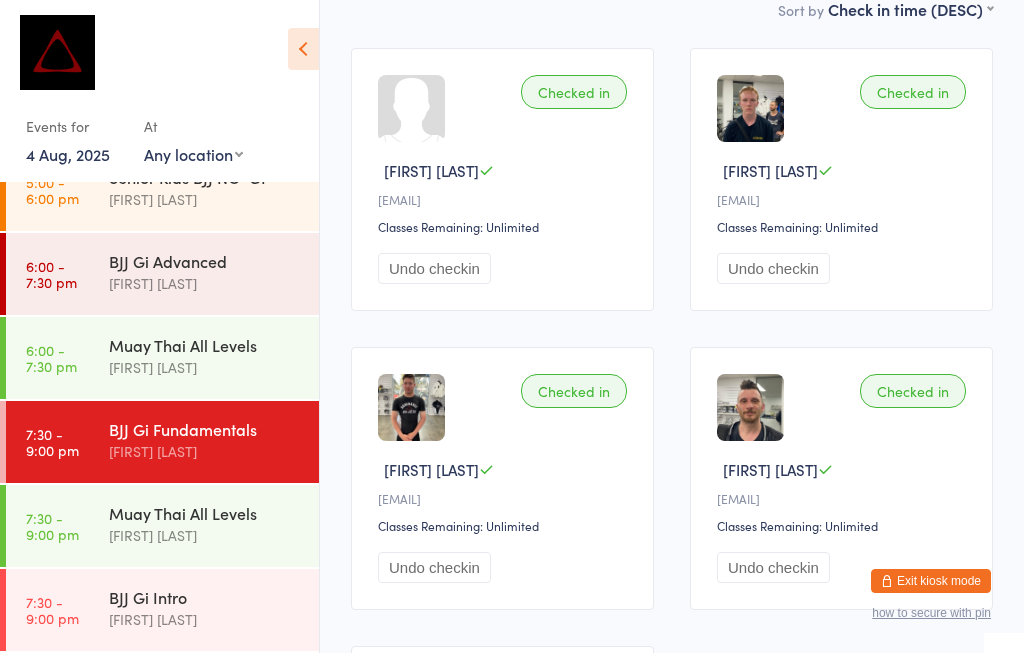 scroll, scrollTop: 302, scrollLeft: 0, axis: vertical 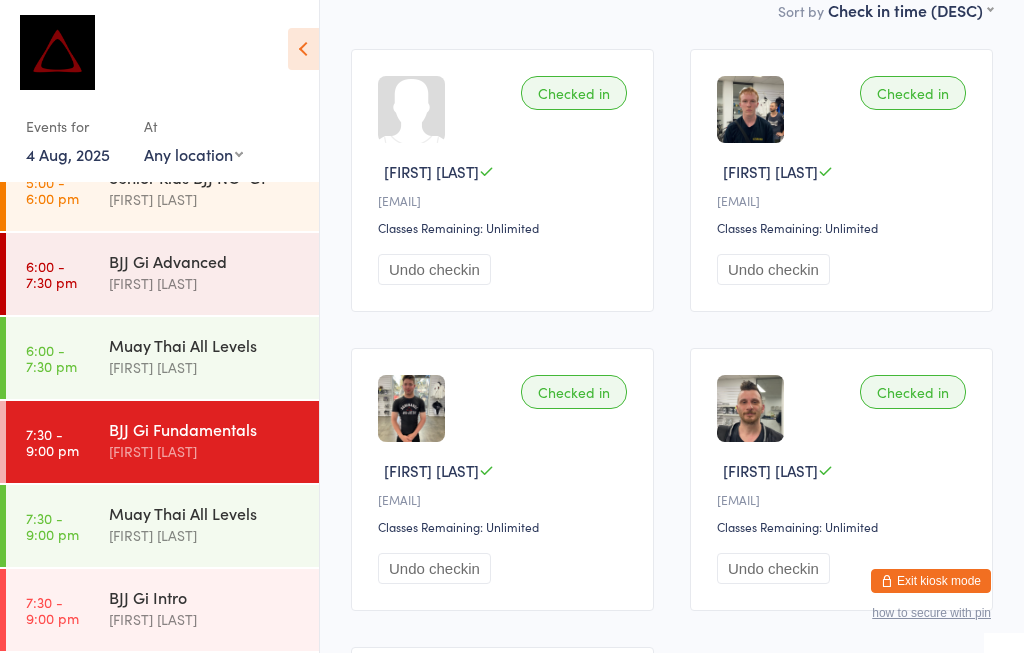 click on "[FIRST] [LAST]" at bounding box center (205, 283) 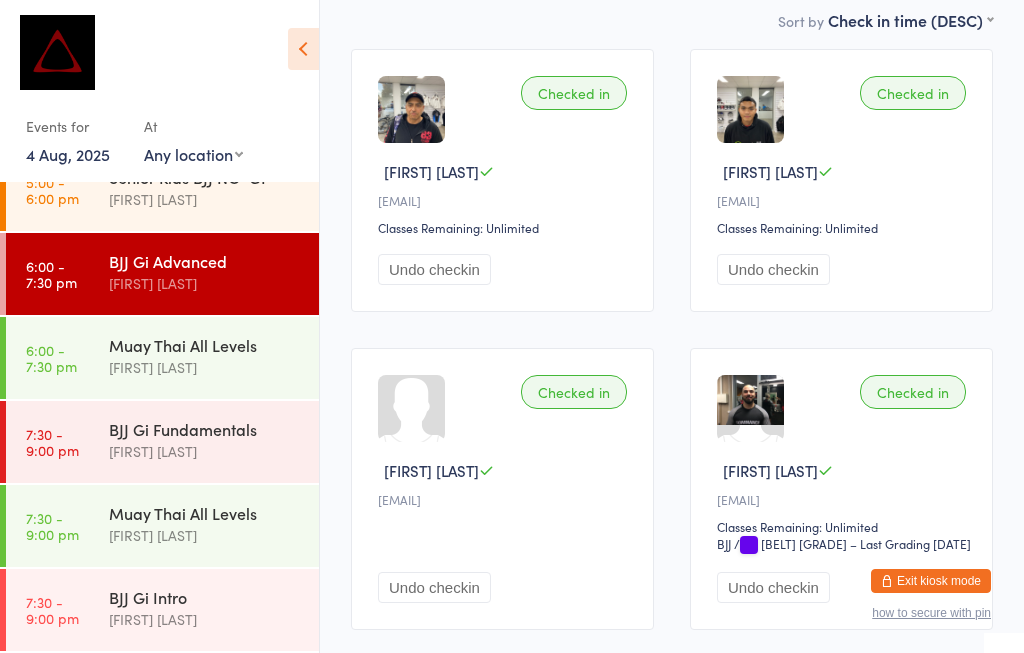 scroll, scrollTop: 87, scrollLeft: 0, axis: vertical 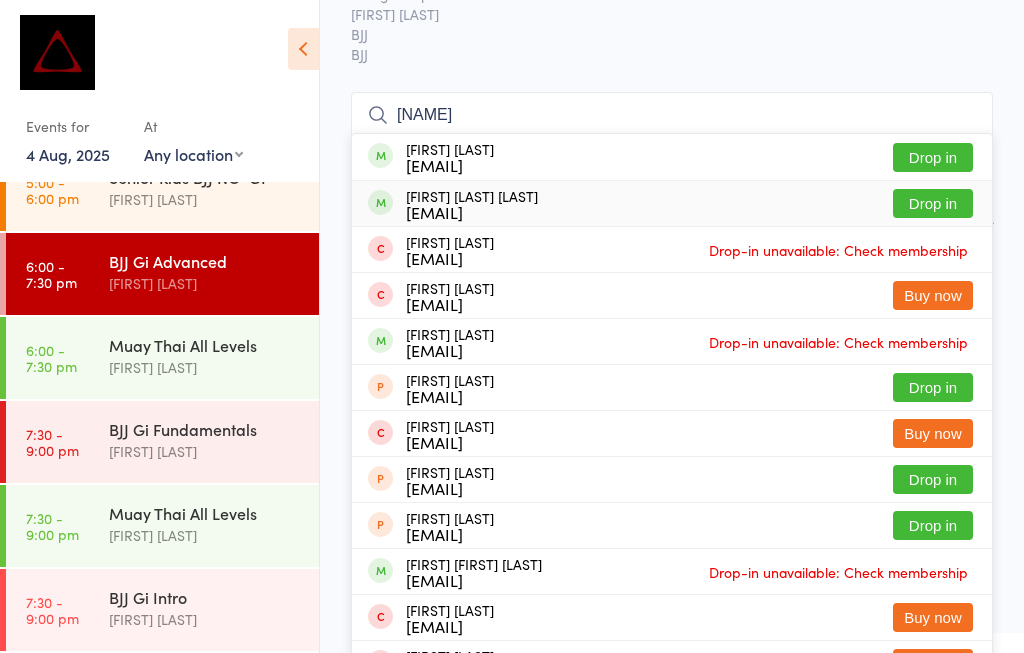 type on "[NAME]" 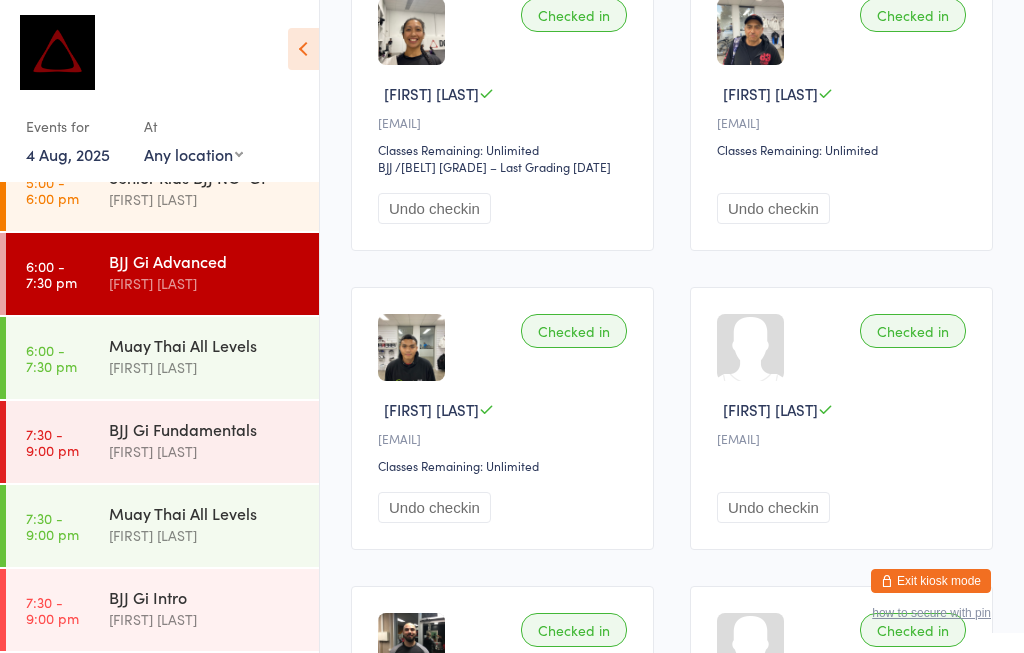 scroll, scrollTop: 387, scrollLeft: 0, axis: vertical 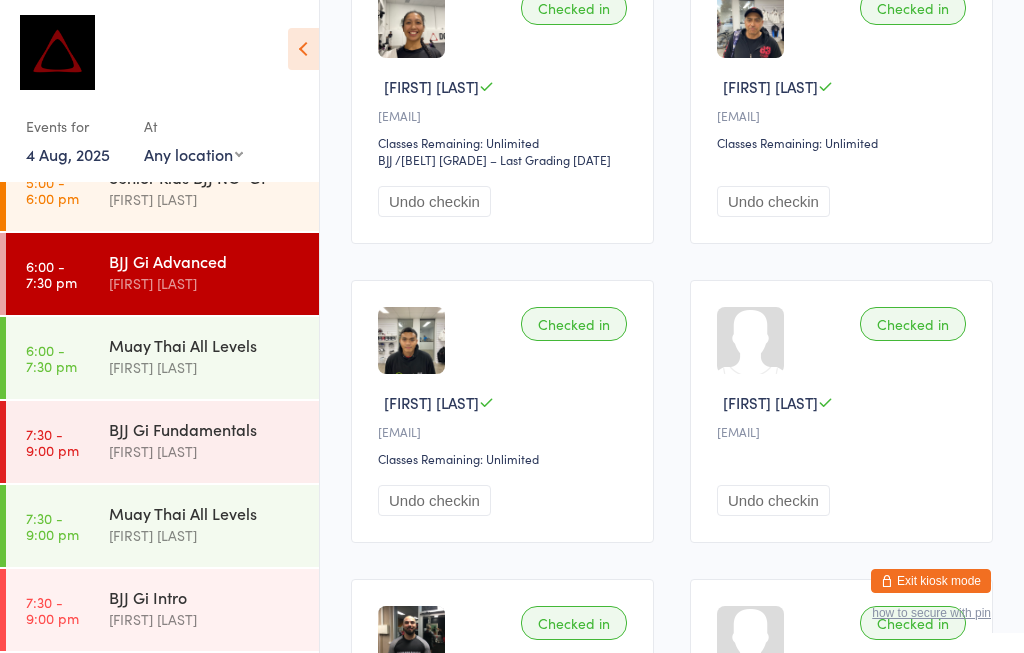 click on "BJJ Gi Fundamentals" at bounding box center (205, 429) 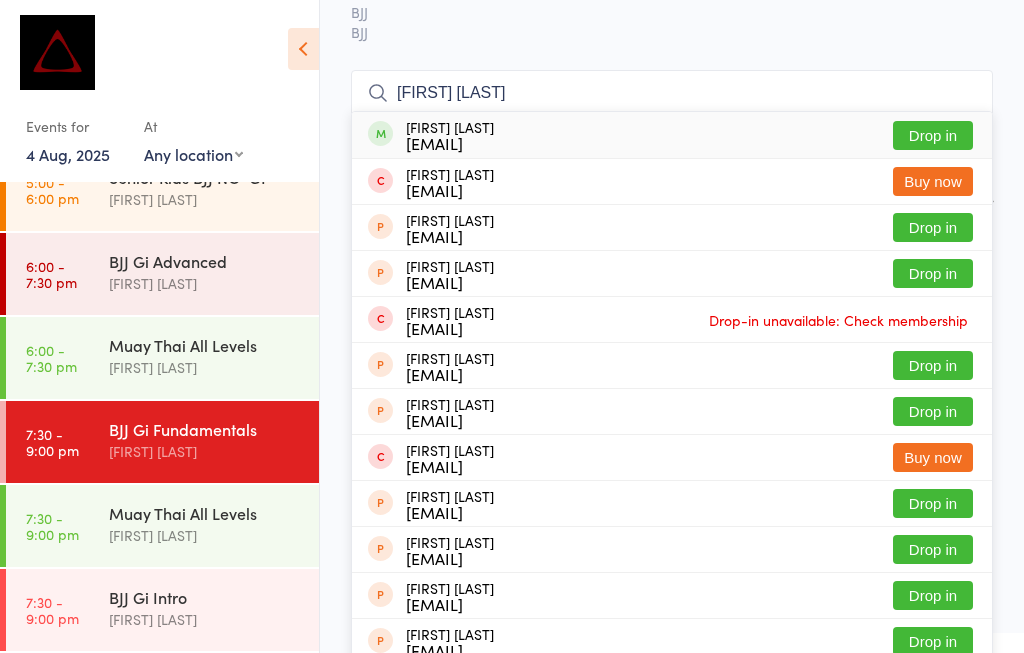 scroll, scrollTop: 112, scrollLeft: 0, axis: vertical 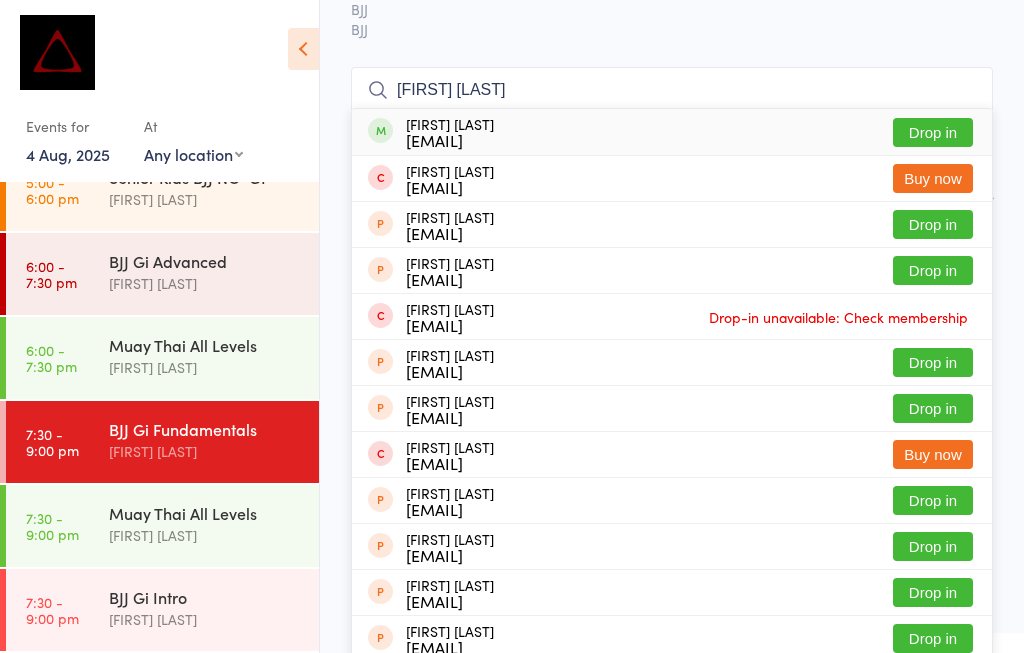 type on "[FIRST] [LAST]" 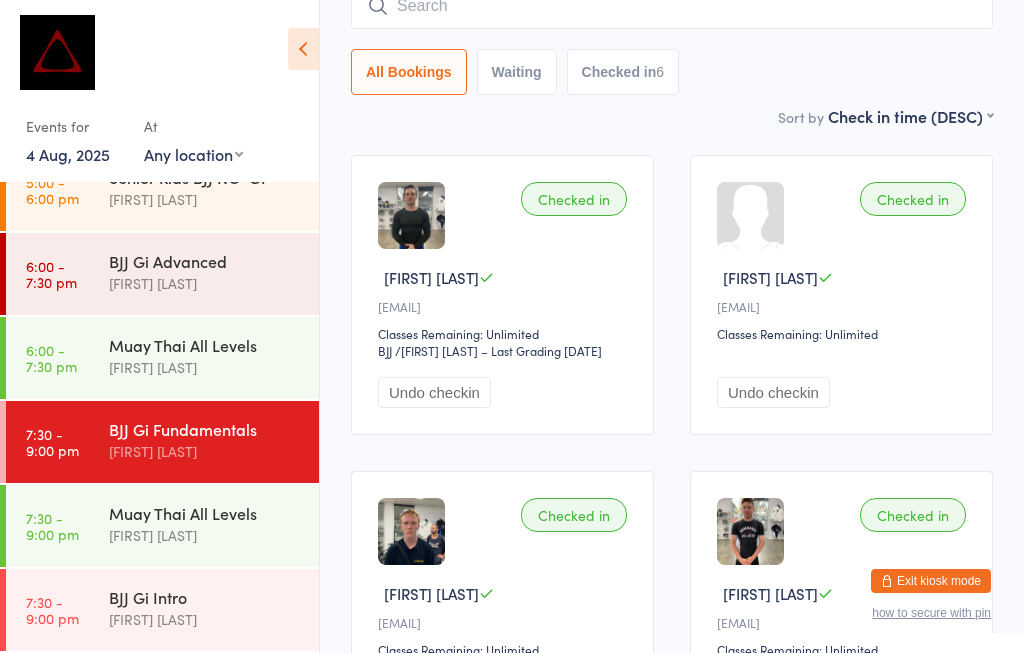 scroll, scrollTop: 98, scrollLeft: 0, axis: vertical 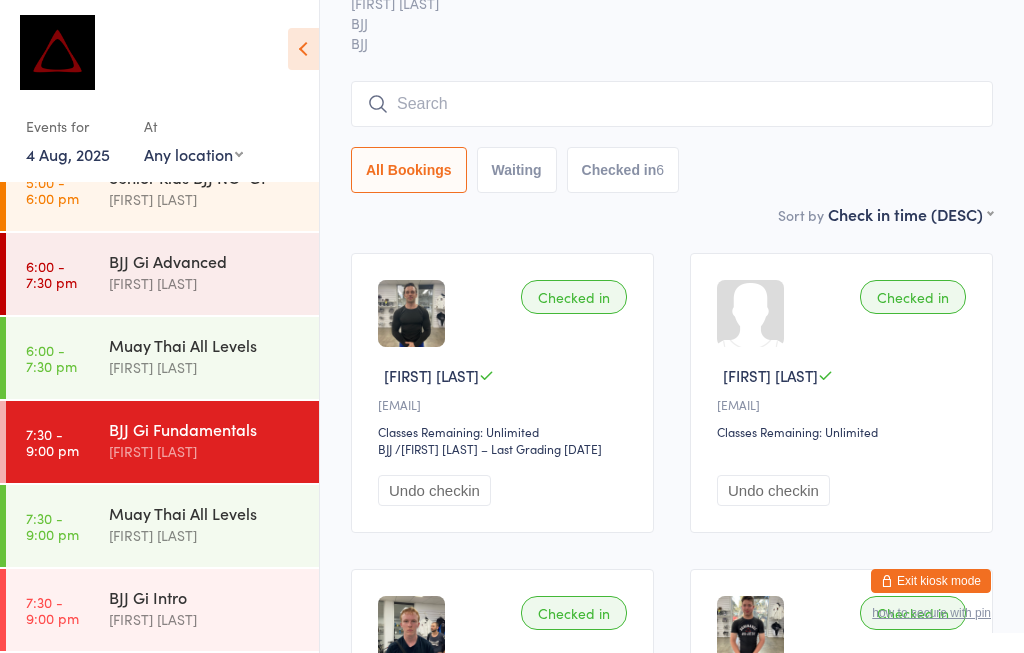 click at bounding box center [672, 104] 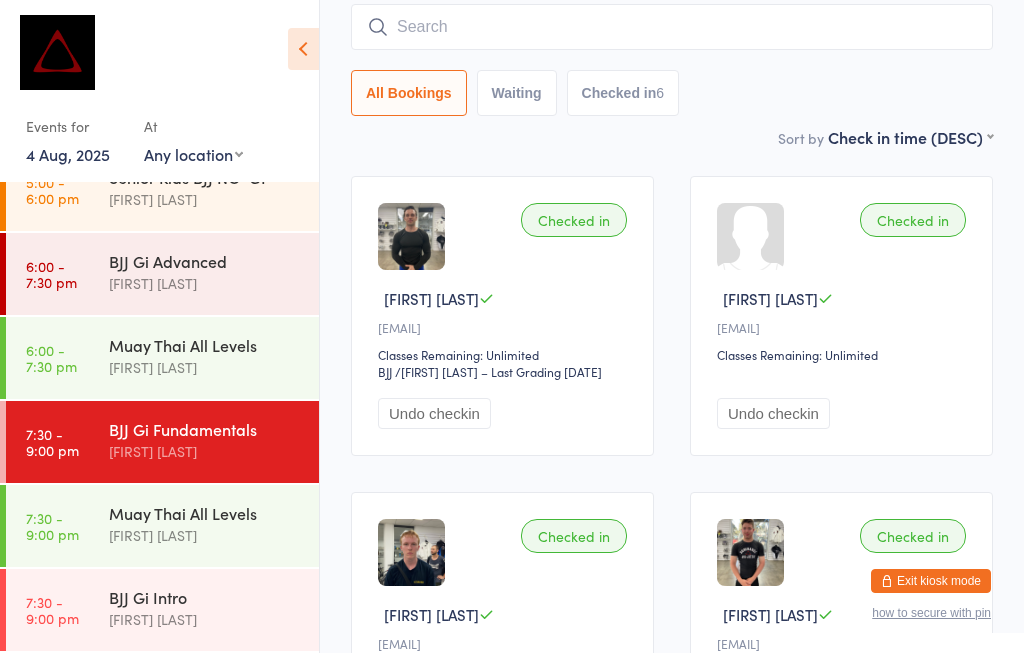 scroll, scrollTop: 181, scrollLeft: 0, axis: vertical 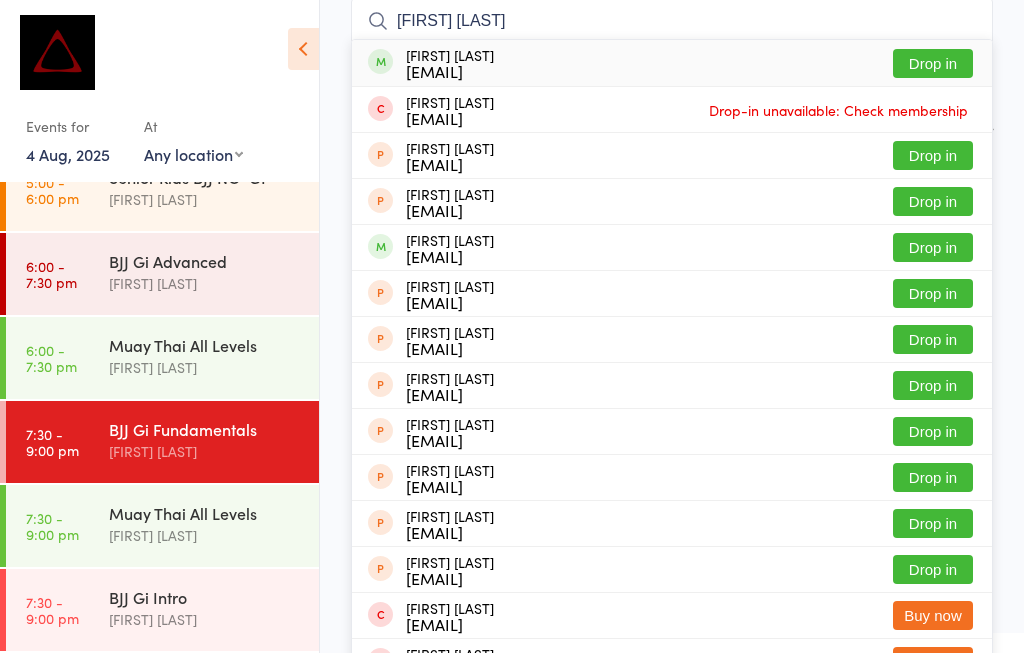 type on "[FIRST] [LAST]" 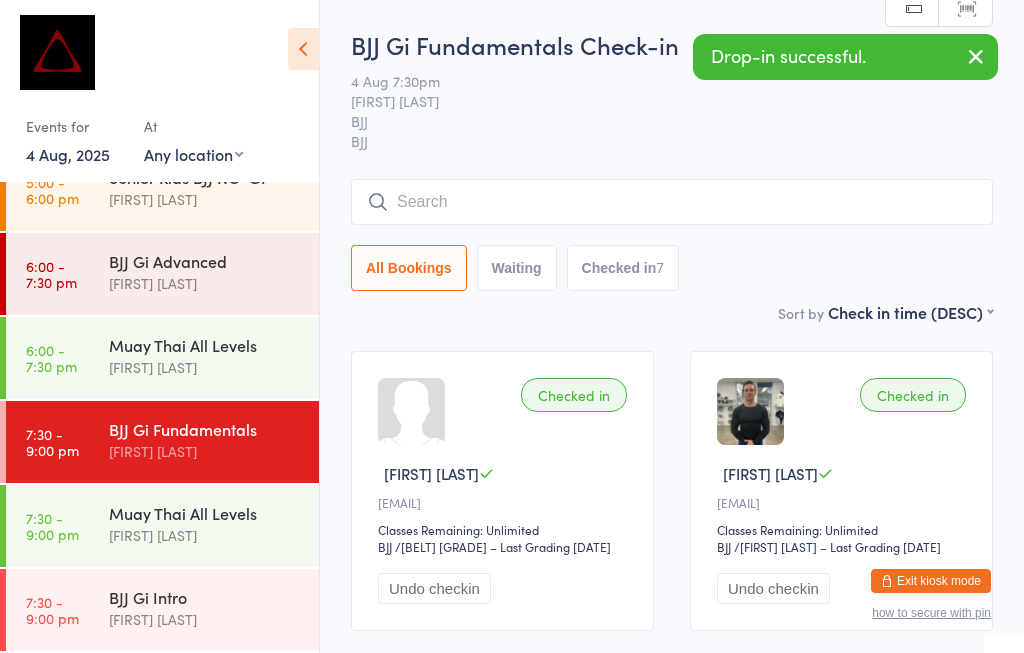 scroll, scrollTop: 0, scrollLeft: 0, axis: both 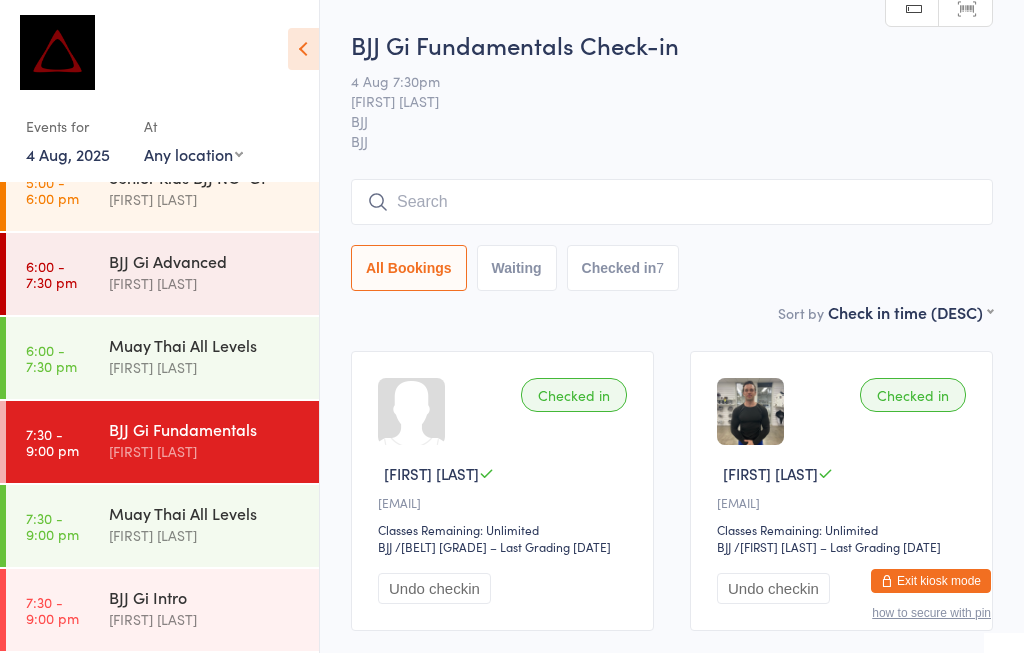 type on "H" 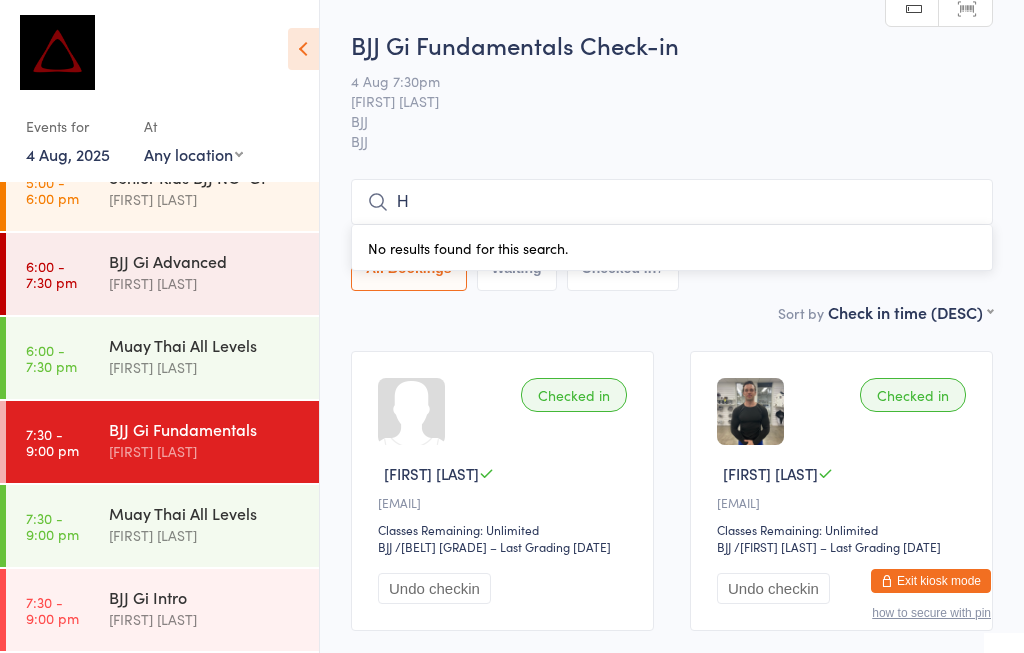 type 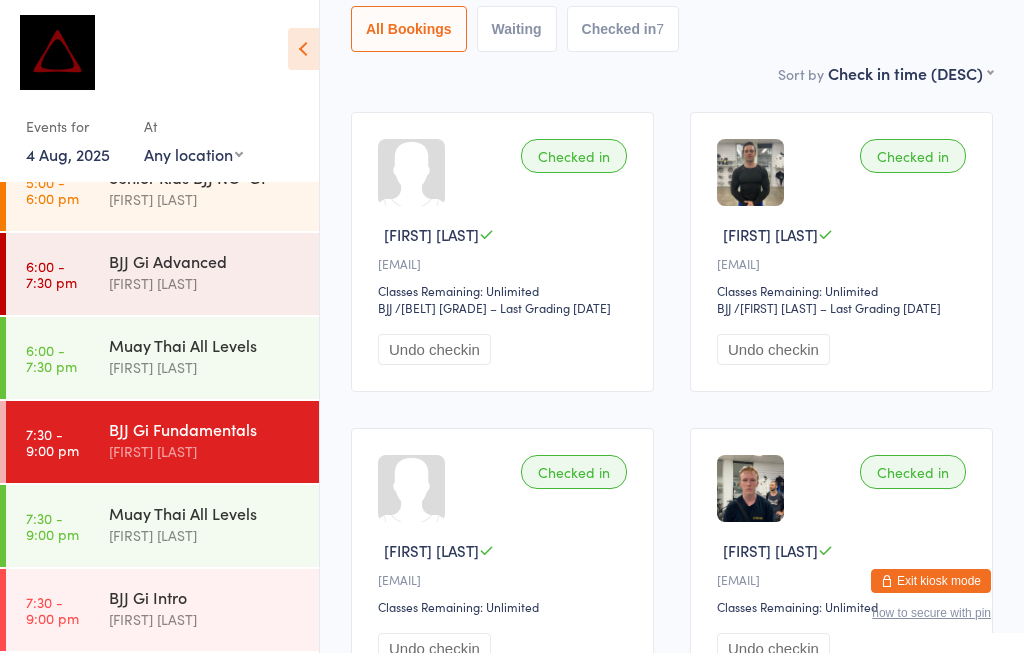 scroll, scrollTop: 241, scrollLeft: 0, axis: vertical 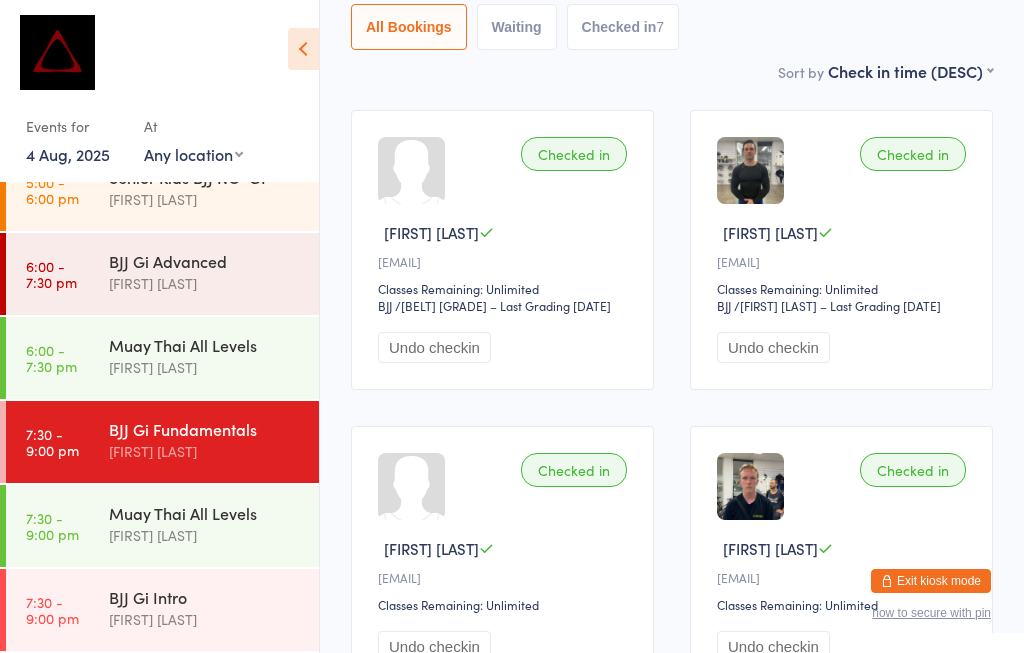 click on "[FIRST] [LAST]" at bounding box center (205, 283) 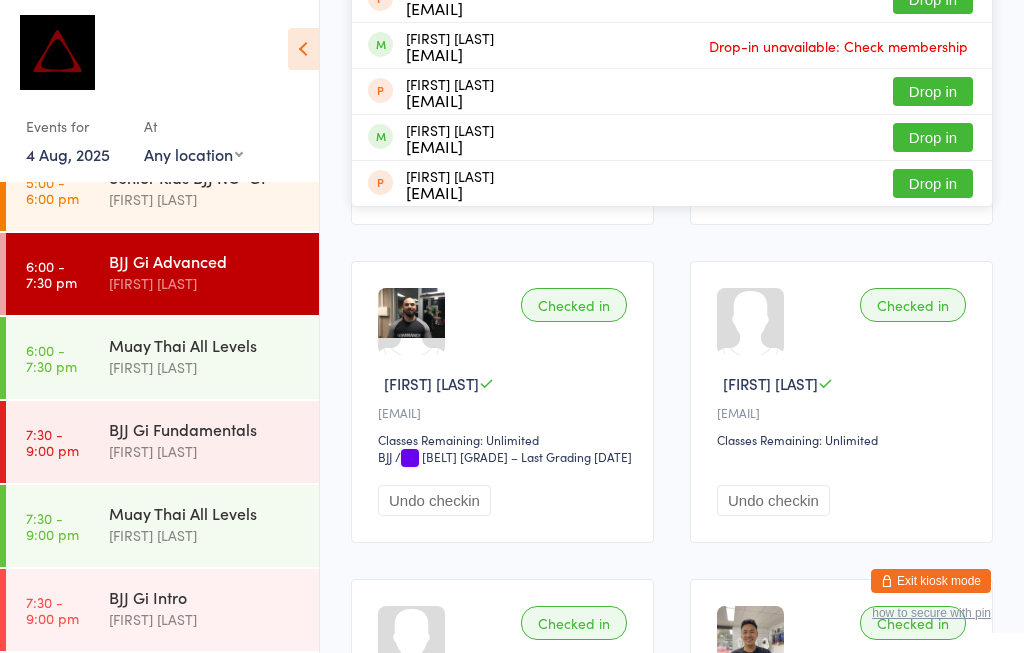 scroll, scrollTop: 710, scrollLeft: 0, axis: vertical 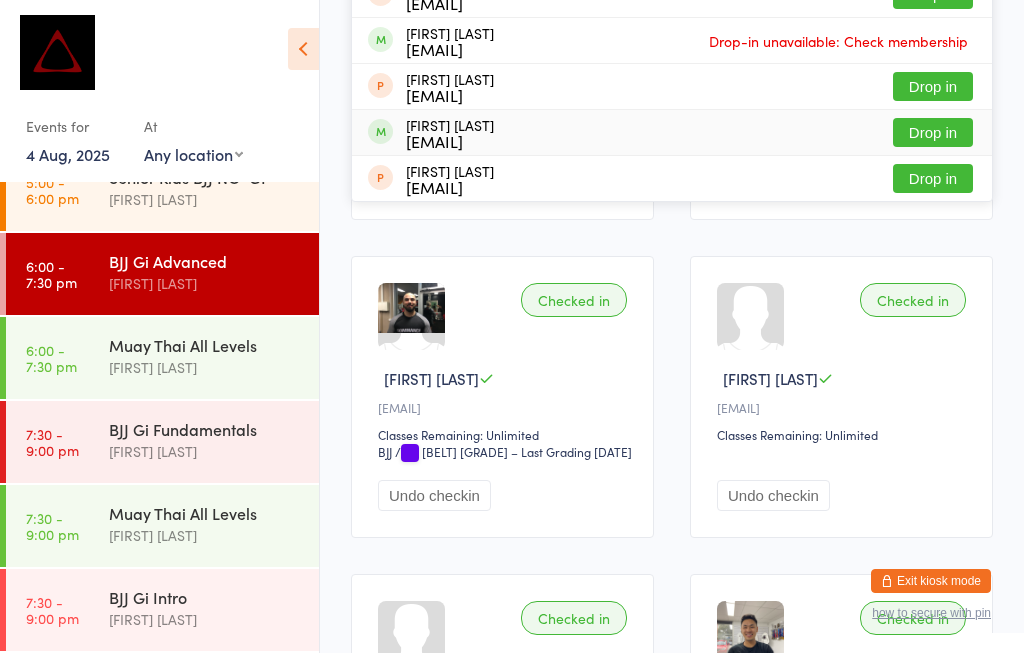 type on "Her" 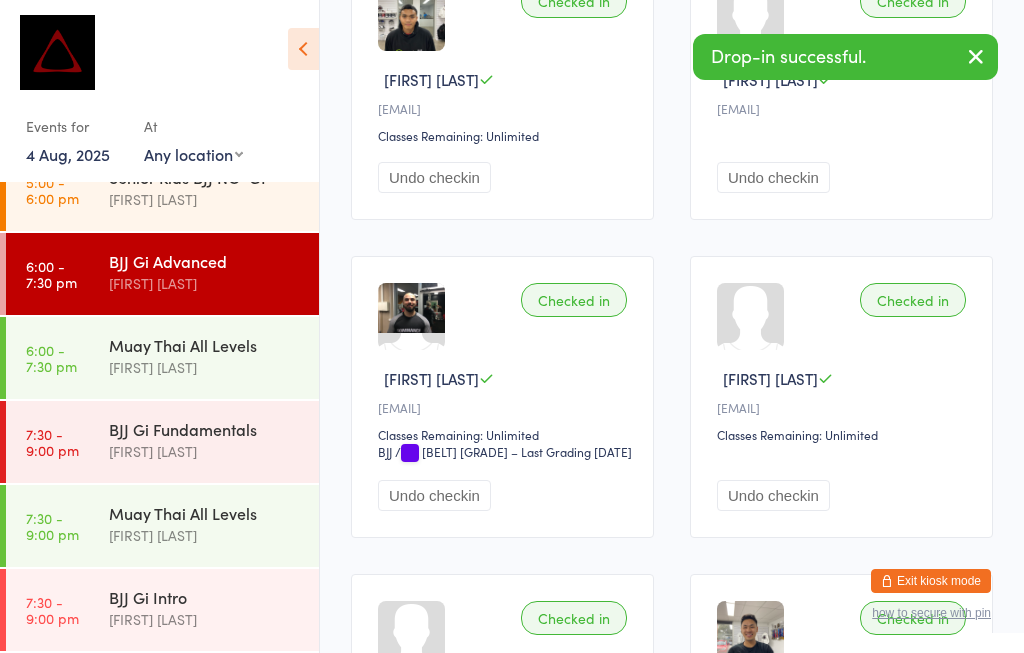 scroll, scrollTop: 77, scrollLeft: 0, axis: vertical 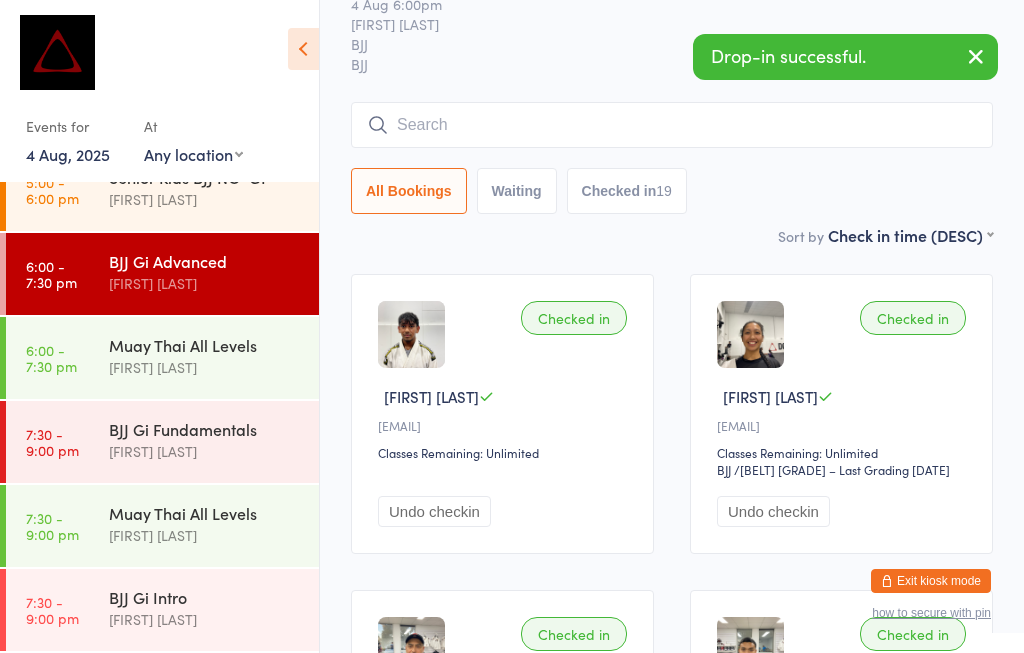 click on "Senior Kids BJJ NO-GI" at bounding box center [205, 177] 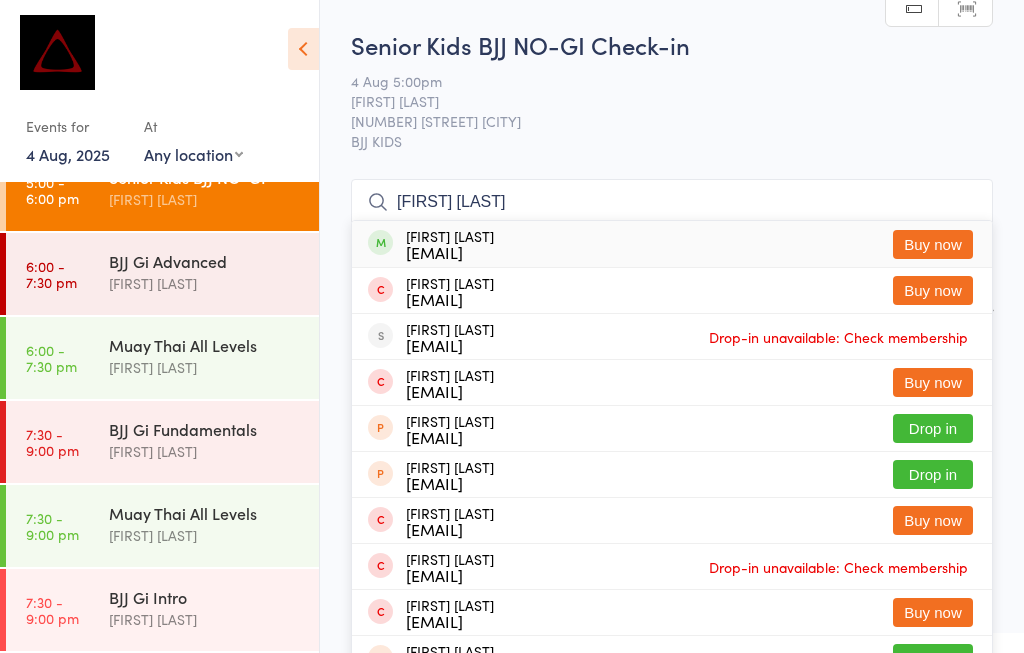 scroll, scrollTop: 0, scrollLeft: 0, axis: both 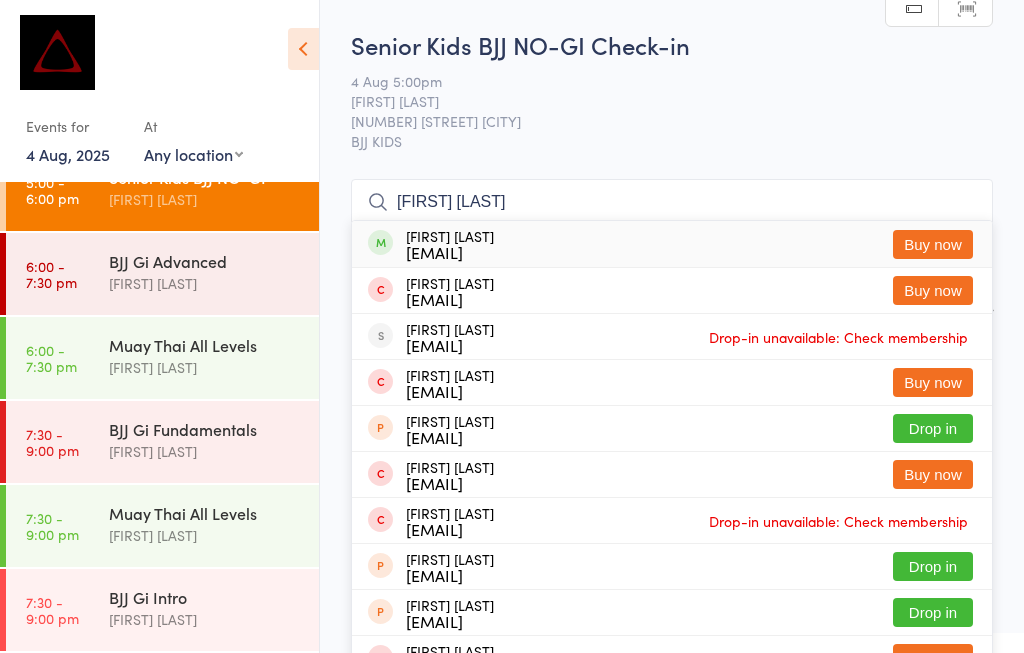 type on "[FIRST] [LAST]" 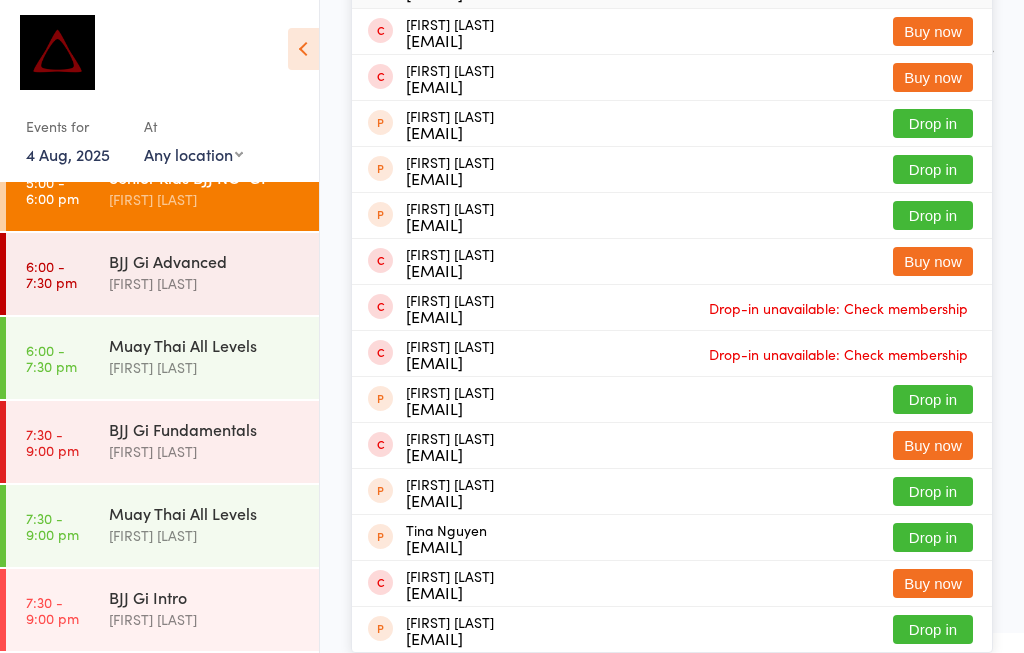 scroll, scrollTop: 574, scrollLeft: 0, axis: vertical 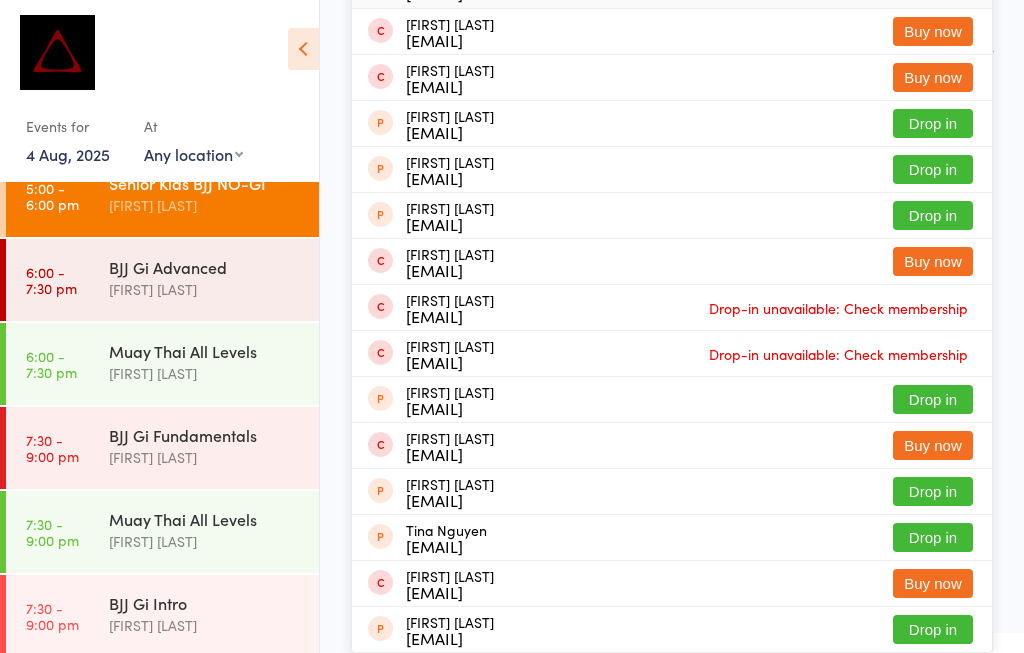 click on "BJJ Gi Advanced" at bounding box center (205, 267) 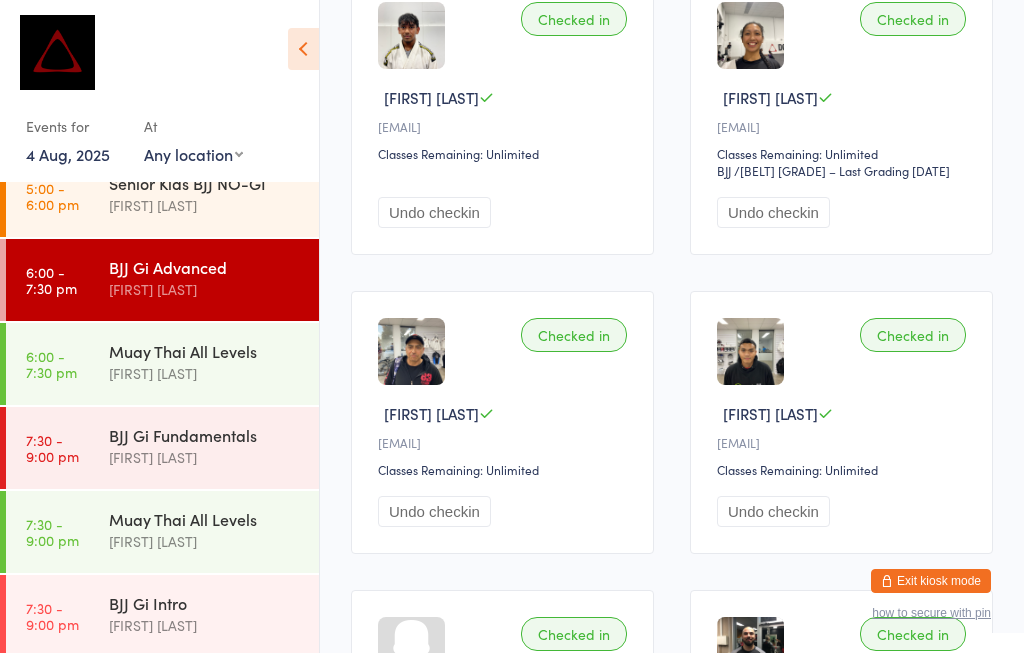 scroll, scrollTop: 0, scrollLeft: 0, axis: both 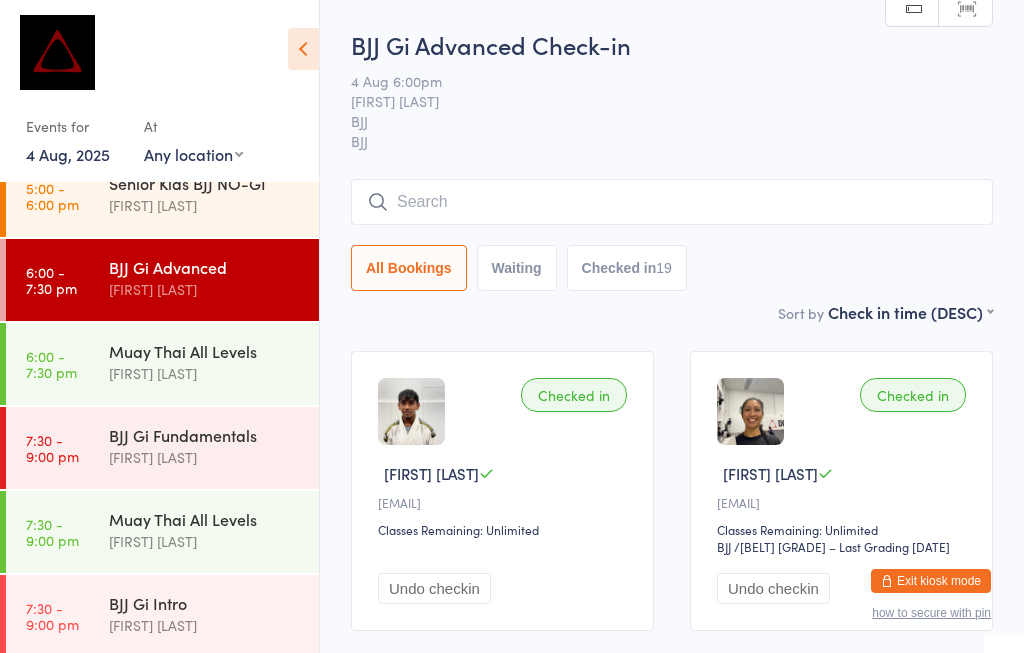 click on "BJJ Gi Advanced [NAME]" at bounding box center [214, 278] 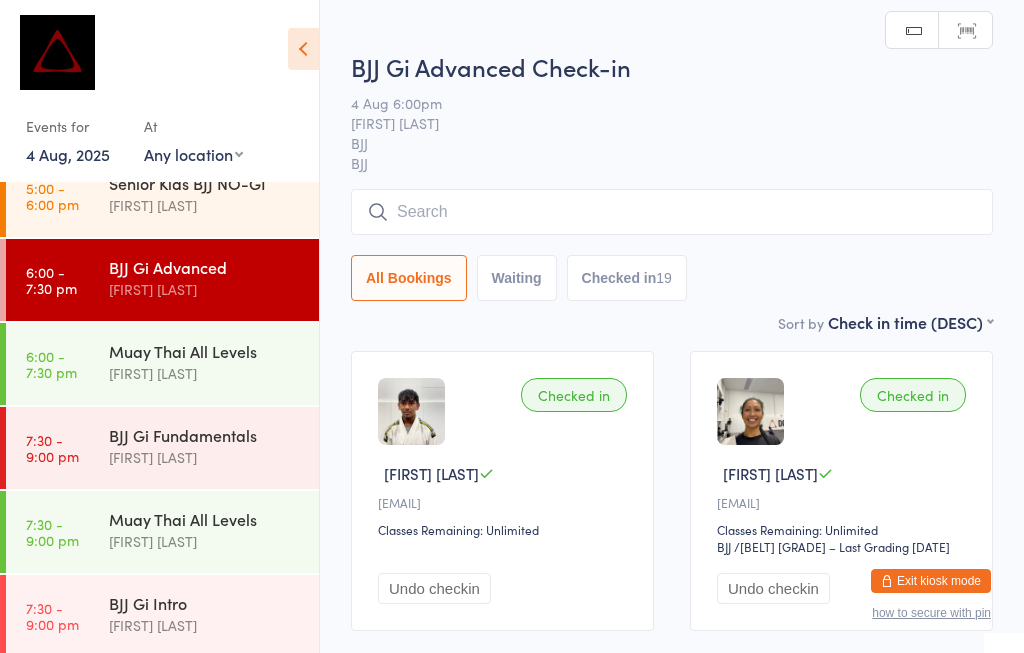 click at bounding box center [672, 212] 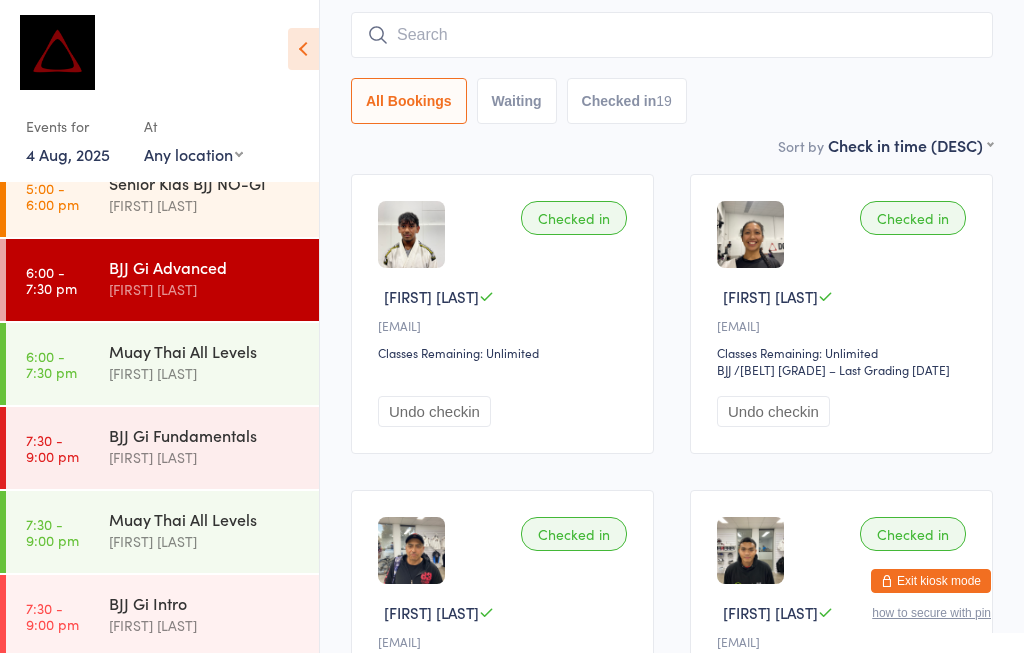 scroll, scrollTop: 191, scrollLeft: 0, axis: vertical 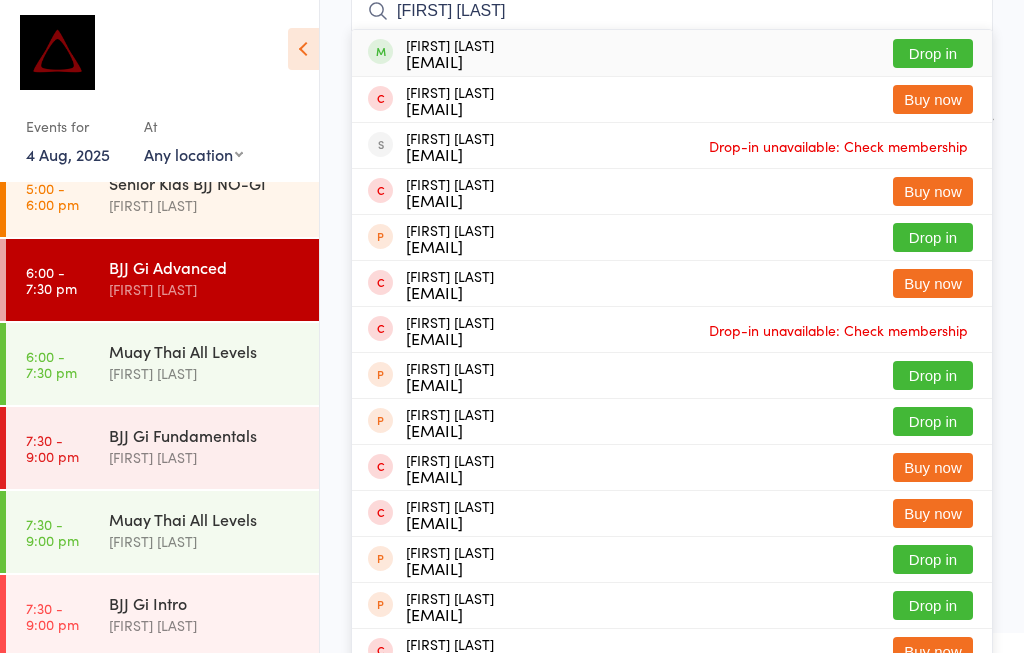 type on "[FIRST] [LAST]" 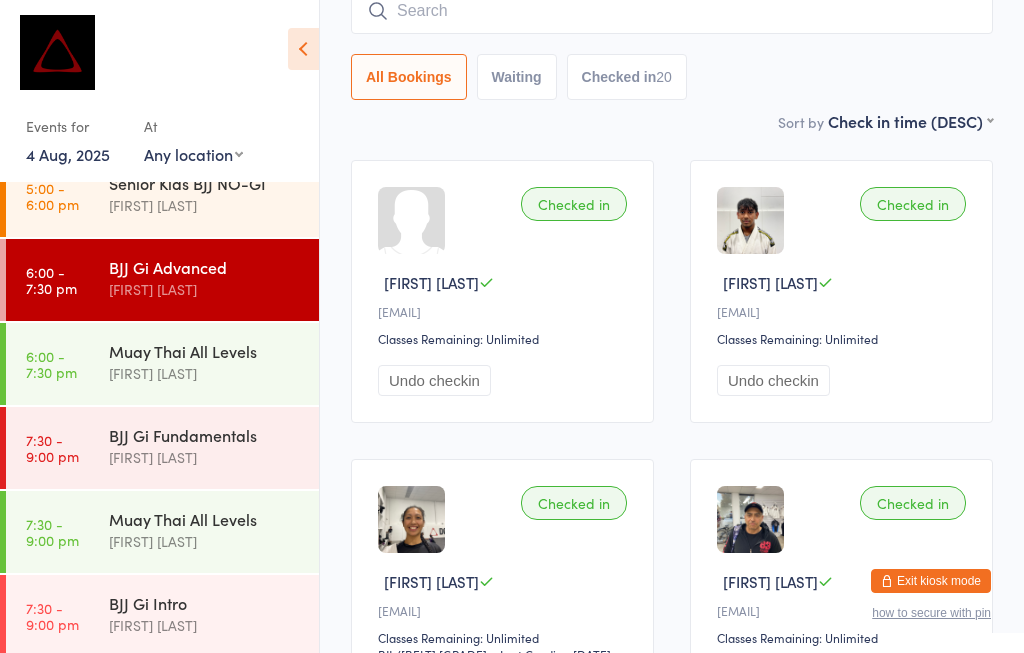 scroll, scrollTop: 476, scrollLeft: 0, axis: vertical 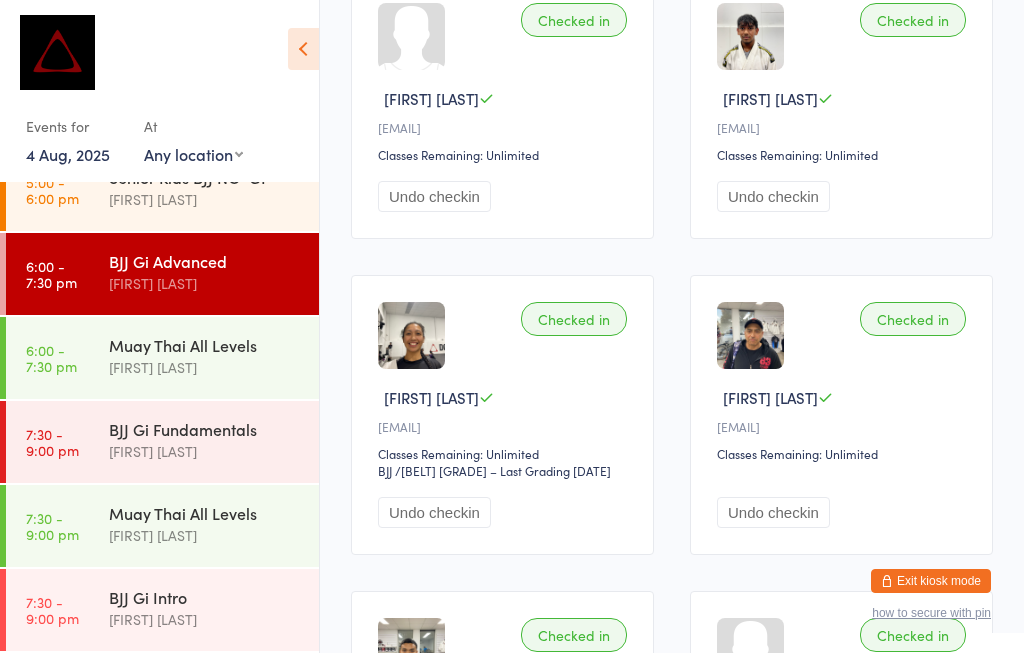 click on "BJJ Gi Fundamentals" at bounding box center (205, 429) 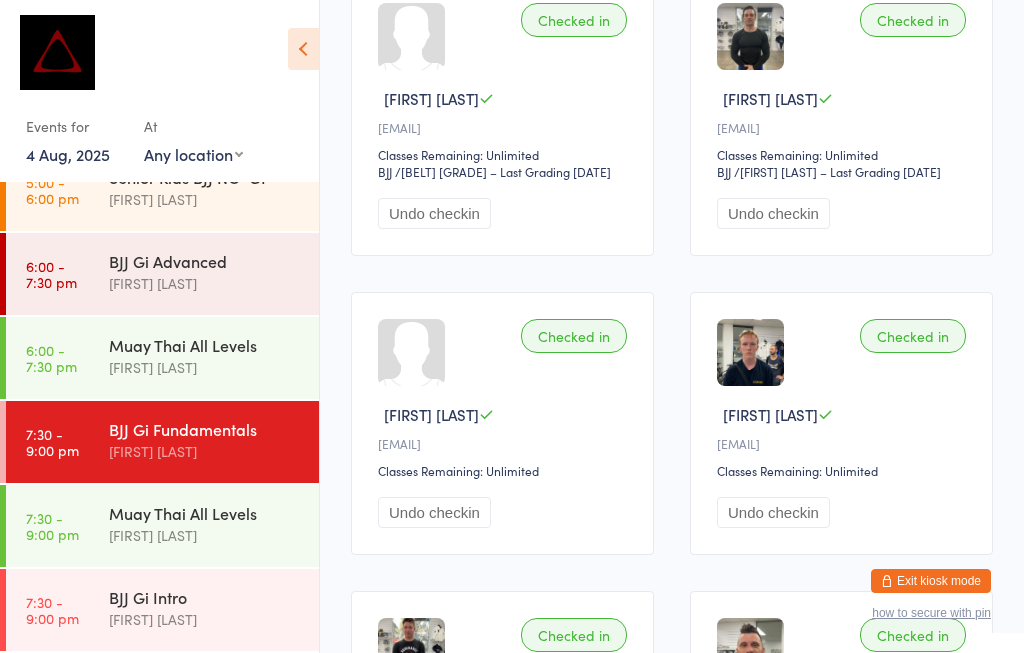 click on "[LOCATION] [ACTIVITY] [ACTIVITY] [ACTIVITY] [ACTIVITY]" at bounding box center (193, 154) 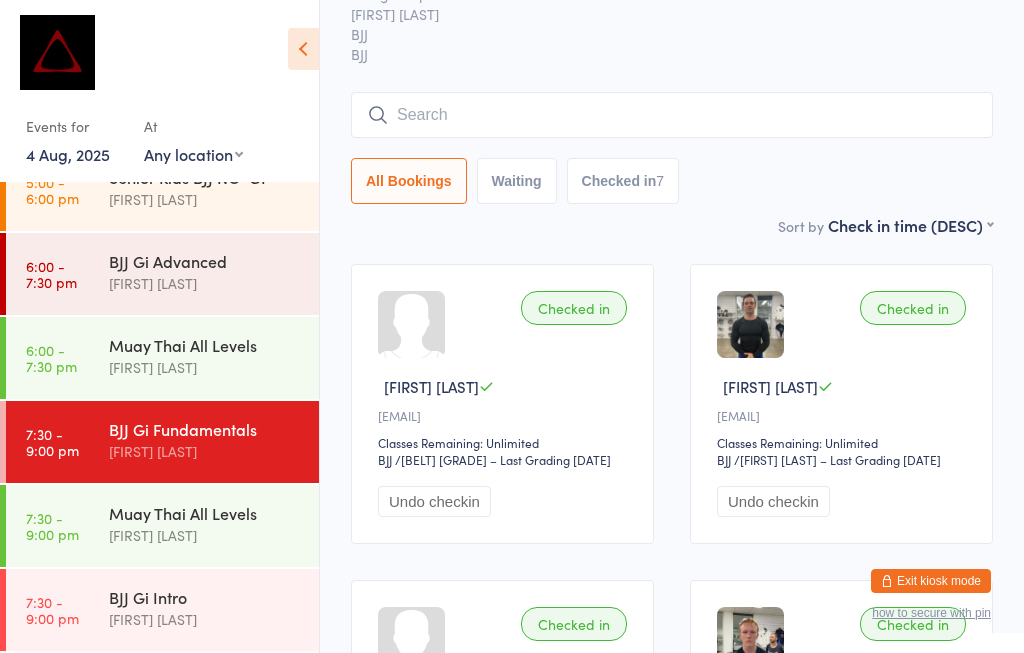 click at bounding box center (672, 115) 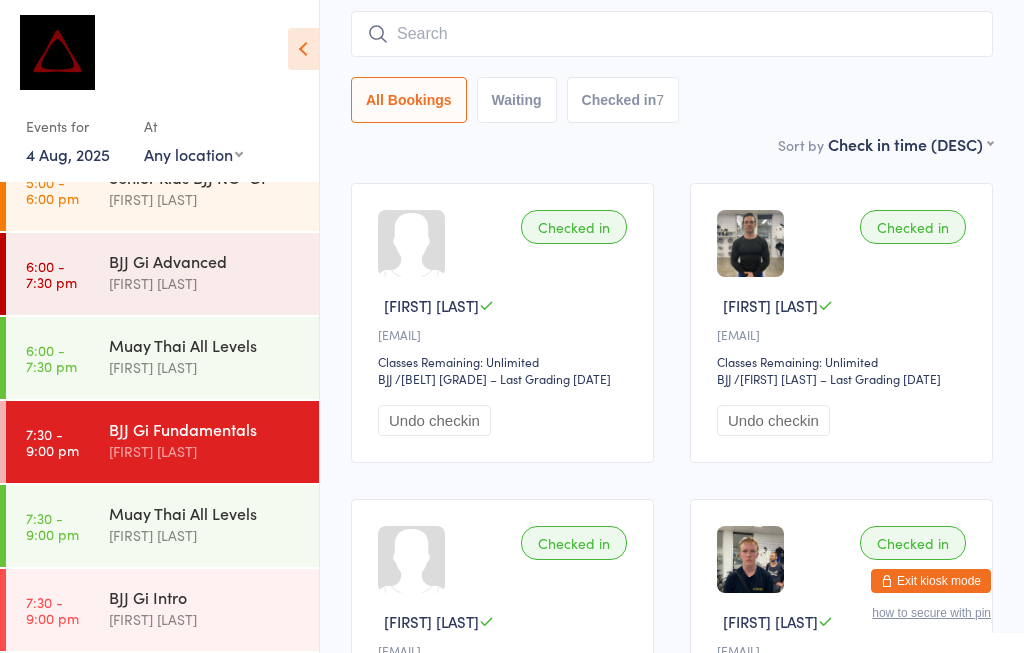 scroll, scrollTop: 181, scrollLeft: 0, axis: vertical 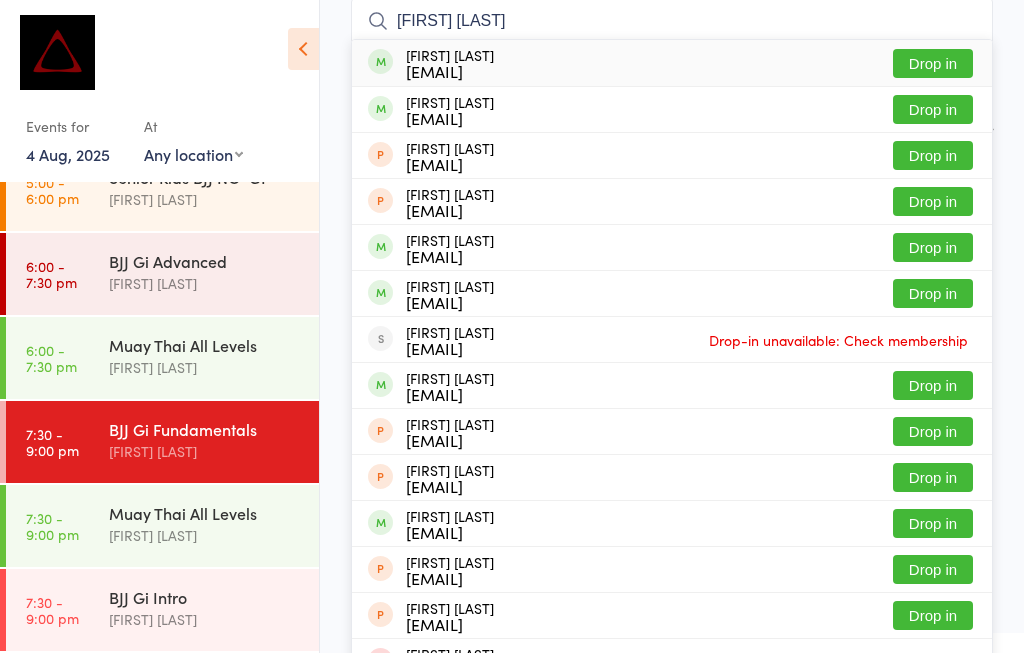type on "[FIRST] [LAST]" 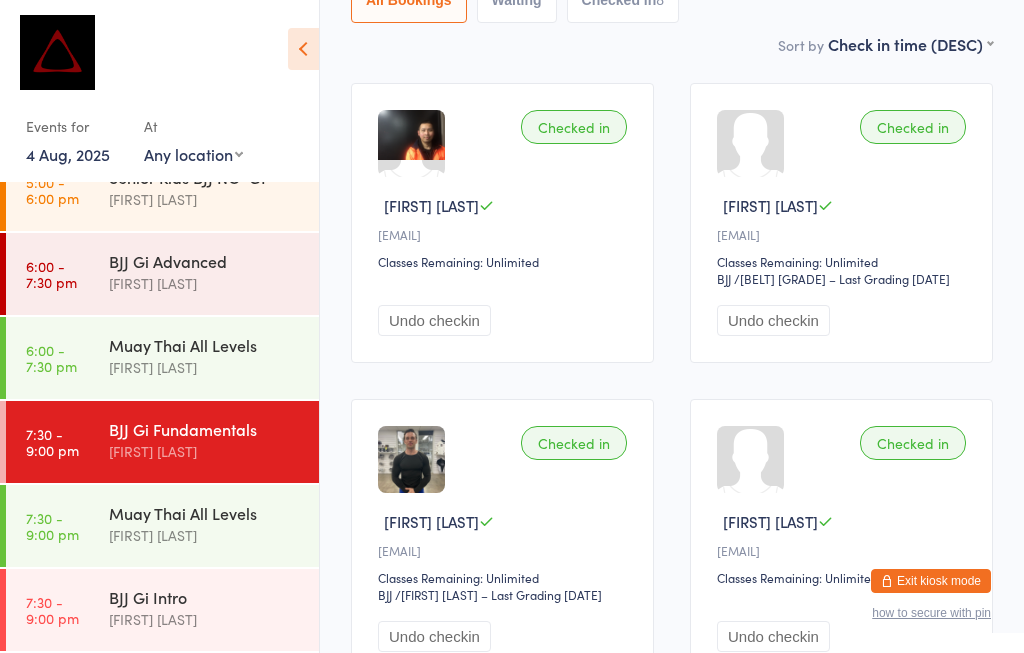 scroll, scrollTop: 273, scrollLeft: 0, axis: vertical 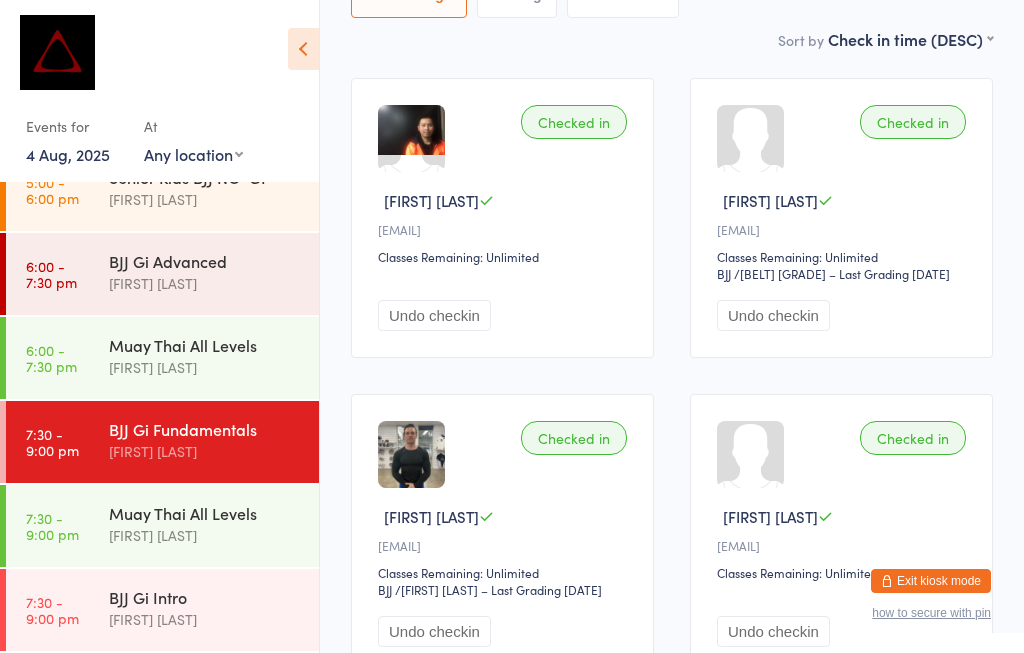 click on "[FIRST] [LAST]" at bounding box center (205, 283) 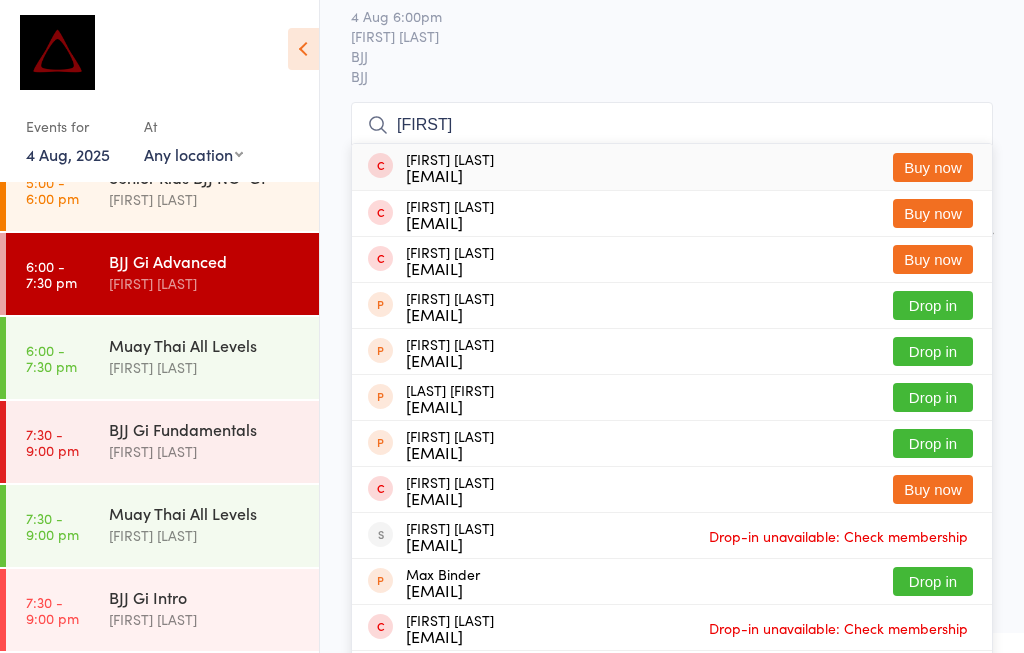 scroll, scrollTop: 157, scrollLeft: 0, axis: vertical 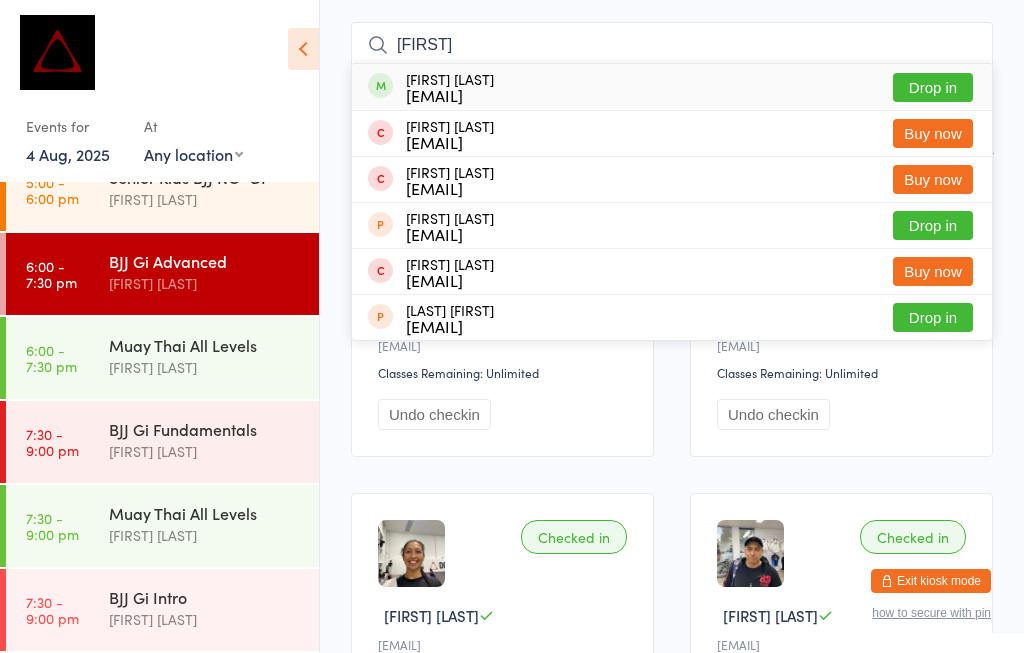 type on "[FIRST]" 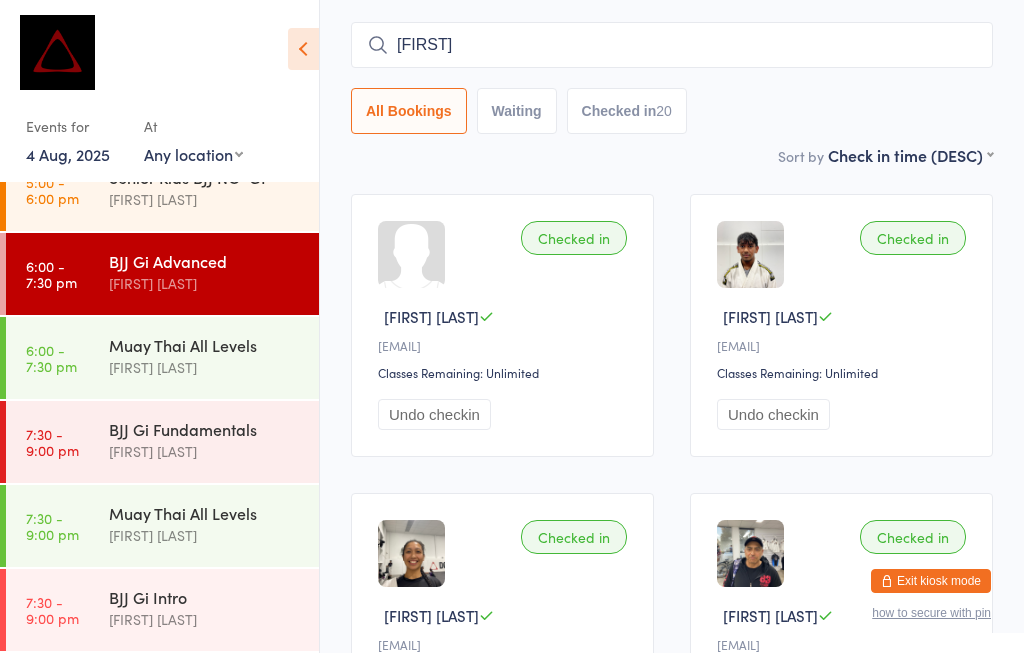 type 